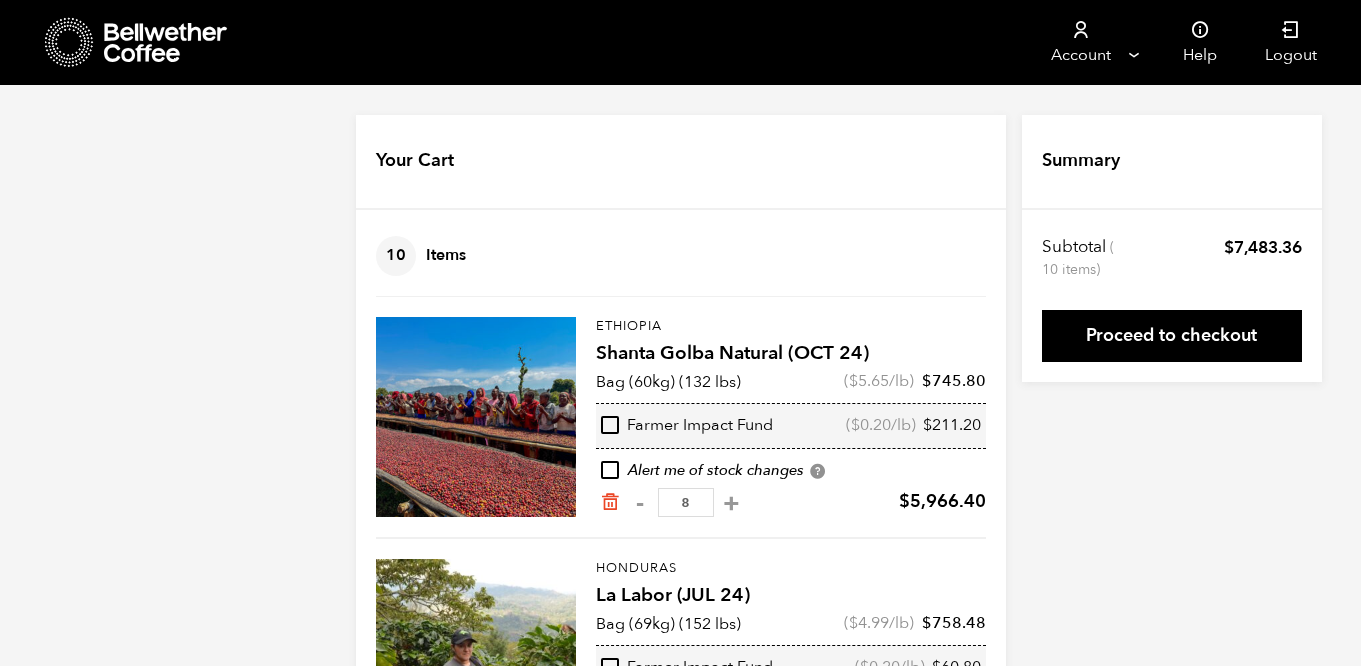scroll, scrollTop: 0, scrollLeft: 0, axis: both 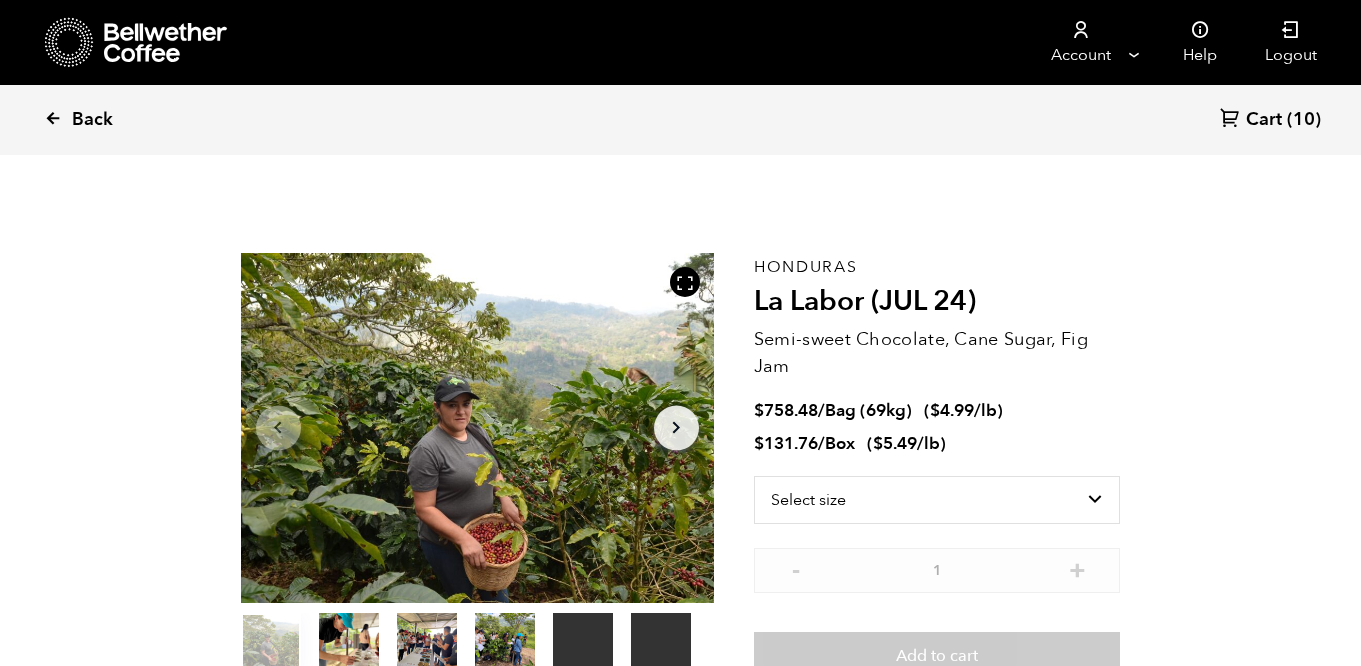 click at bounding box center (53, 118) 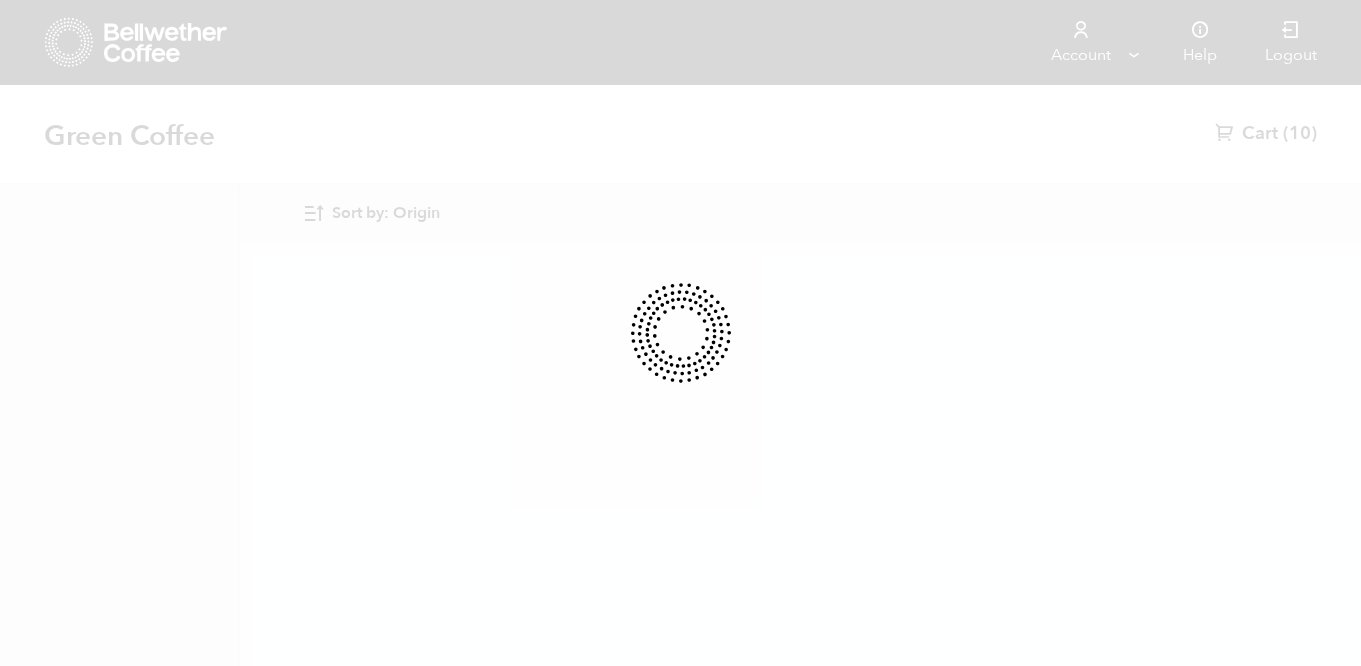 scroll, scrollTop: 0, scrollLeft: 0, axis: both 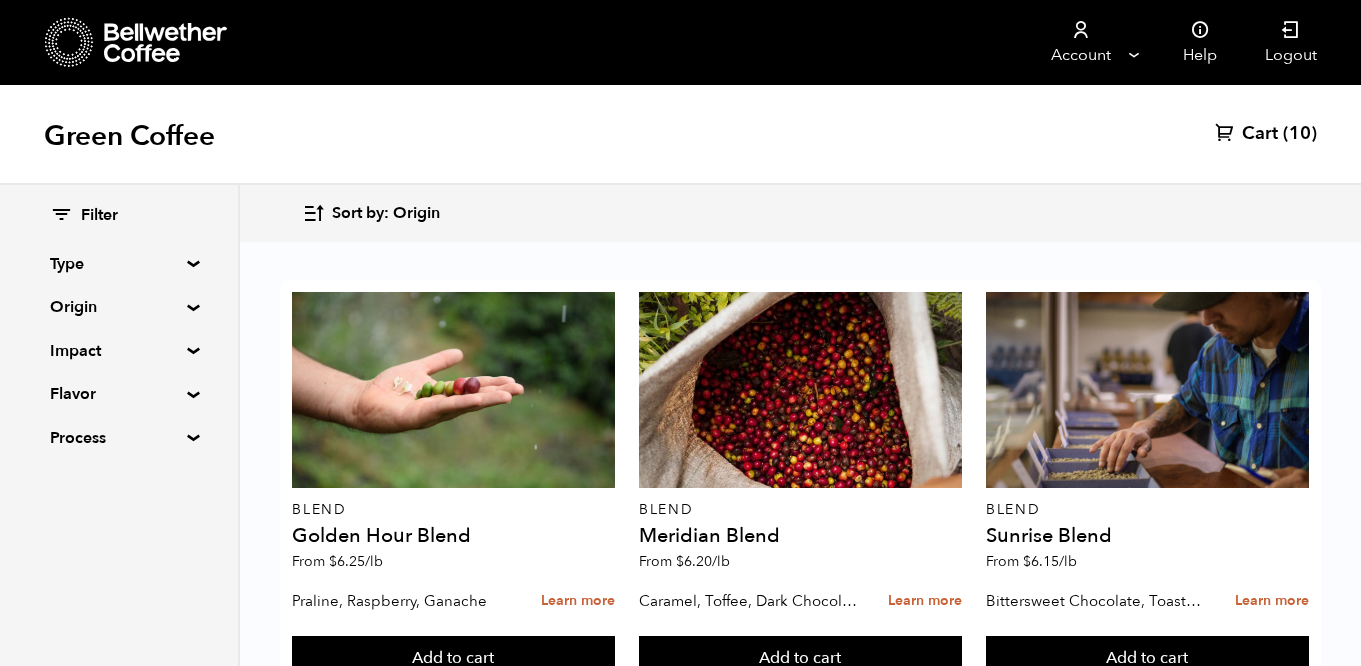 click on "Impact" at bounding box center (119, 351) 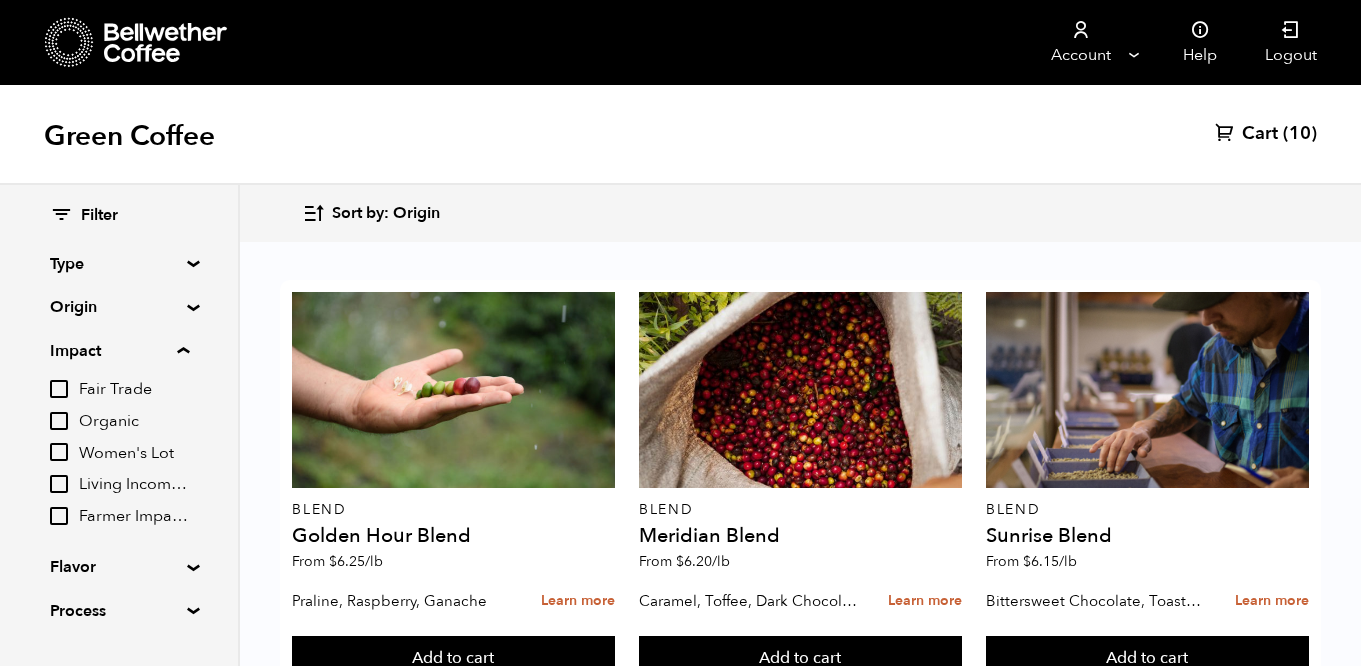 click on "Organic" at bounding box center (59, 421) 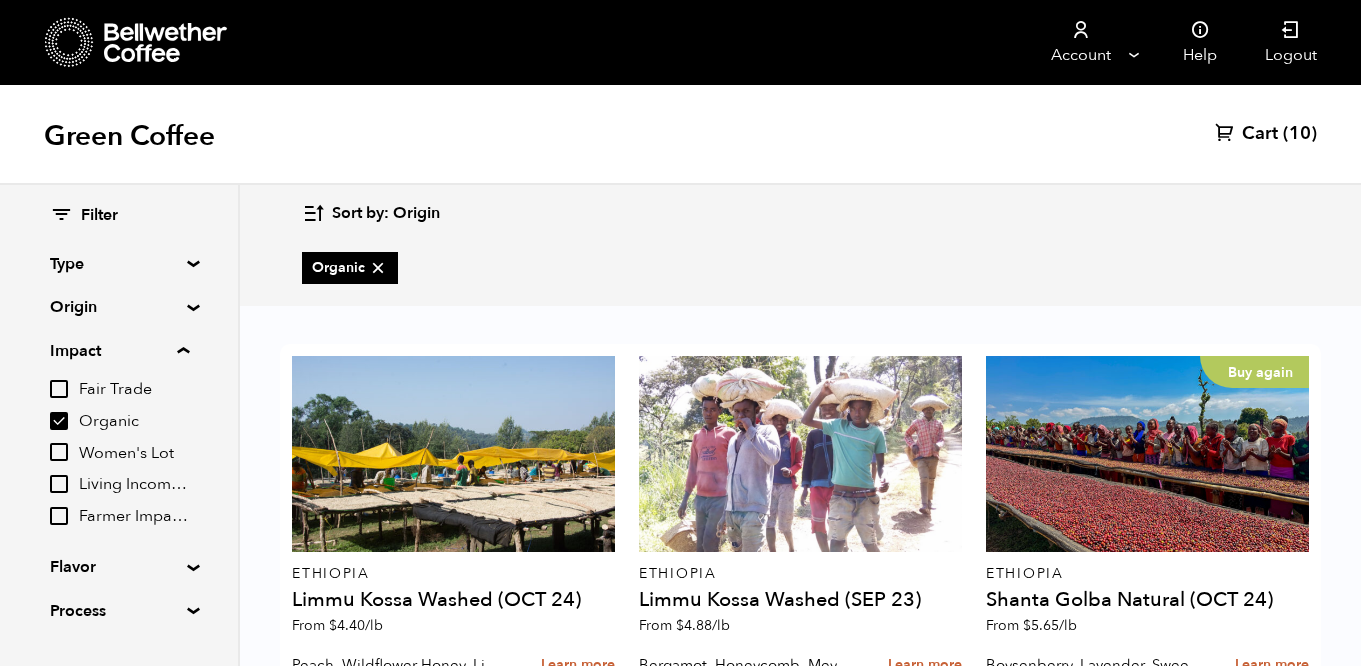 scroll, scrollTop: 535, scrollLeft: 0, axis: vertical 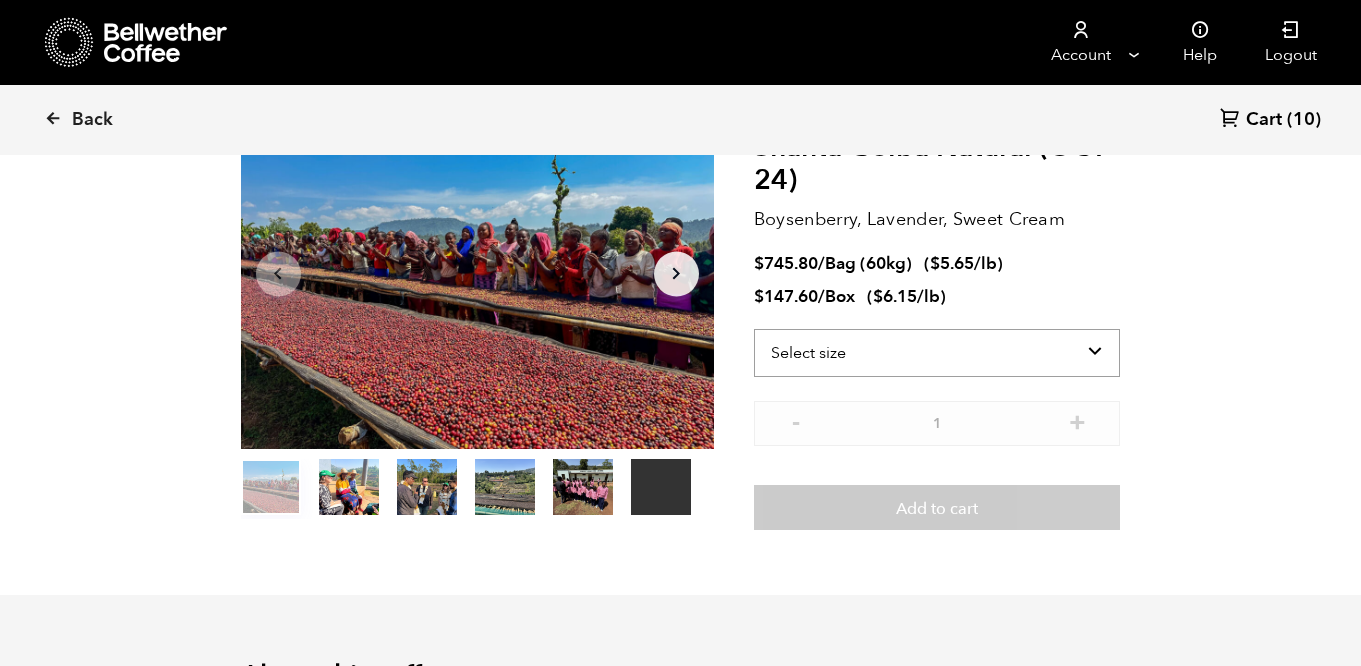 click on "Select size   Bag (60kg) (132 lbs) Box (24 lbs)" at bounding box center [937, 353] 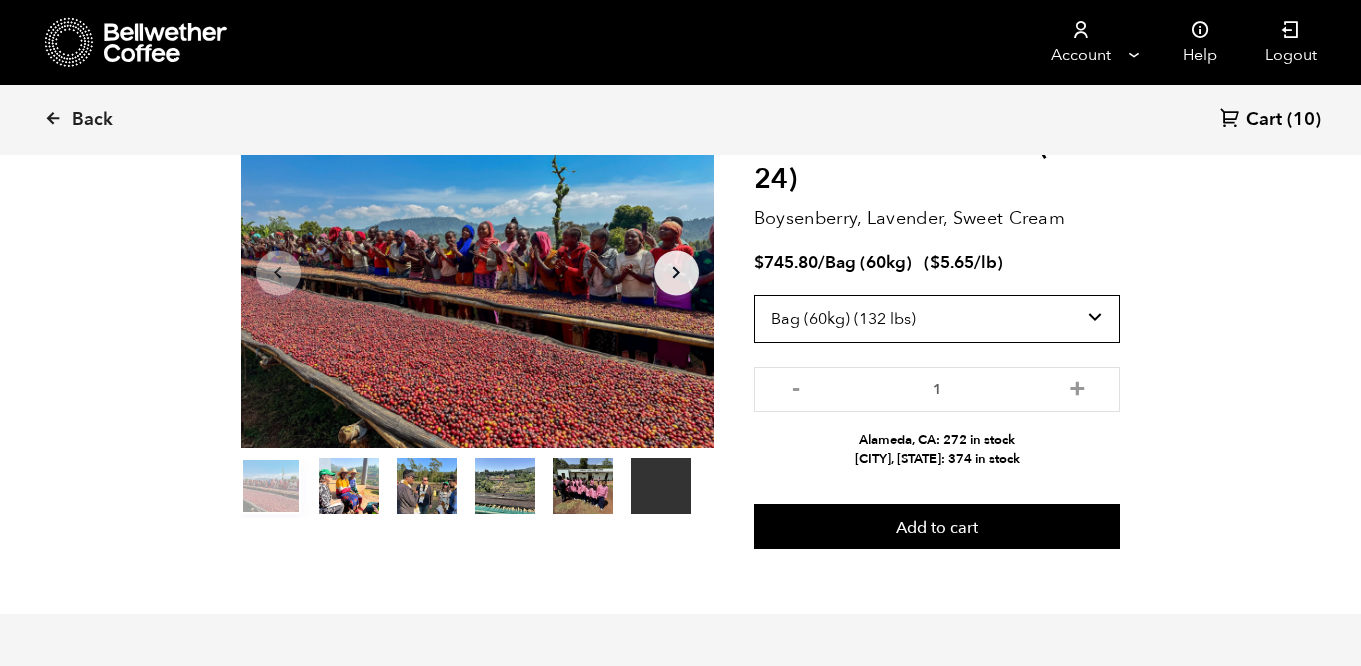 scroll, scrollTop: 0, scrollLeft: 0, axis: both 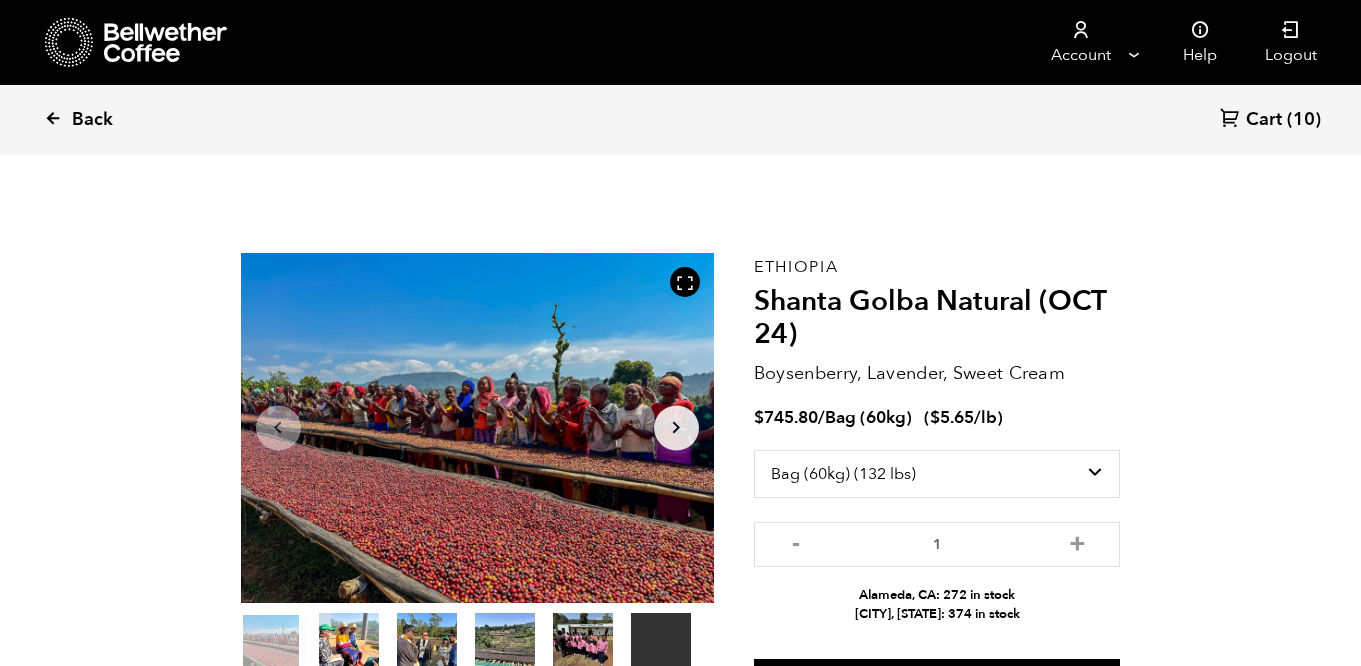 click at bounding box center (53, 118) 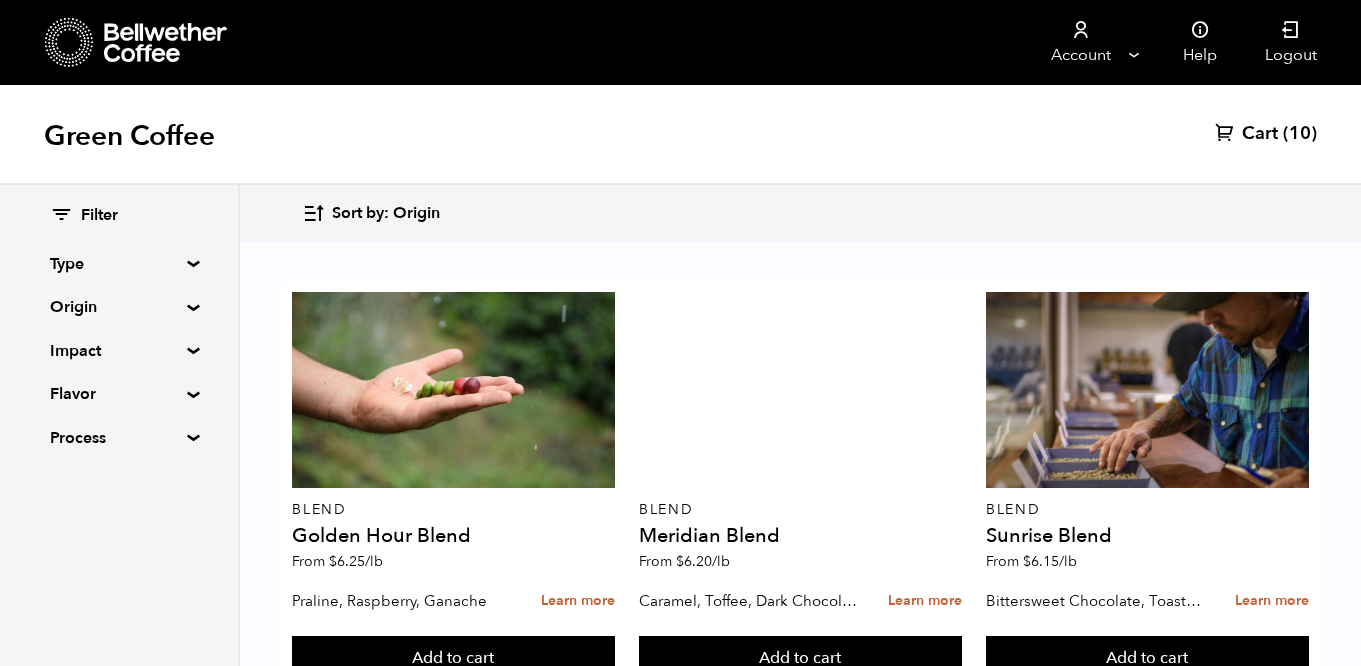 scroll, scrollTop: 491, scrollLeft: 0, axis: vertical 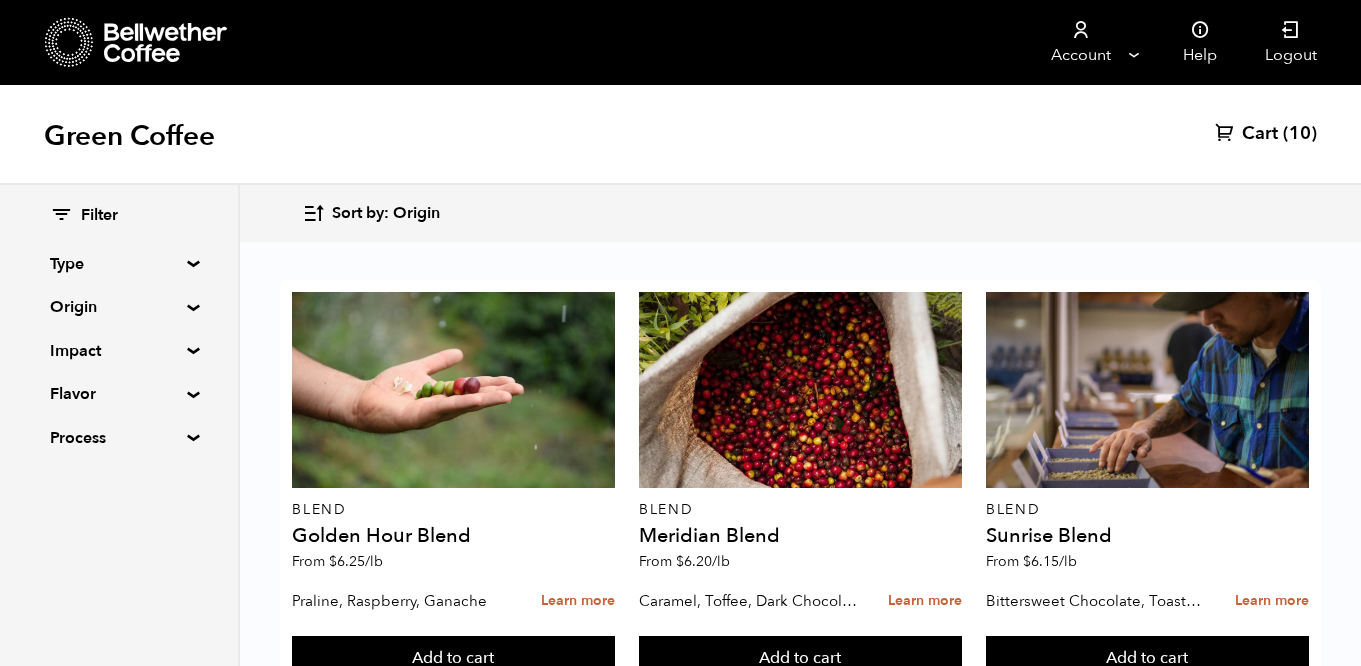 click on "Impact" at bounding box center (119, 351) 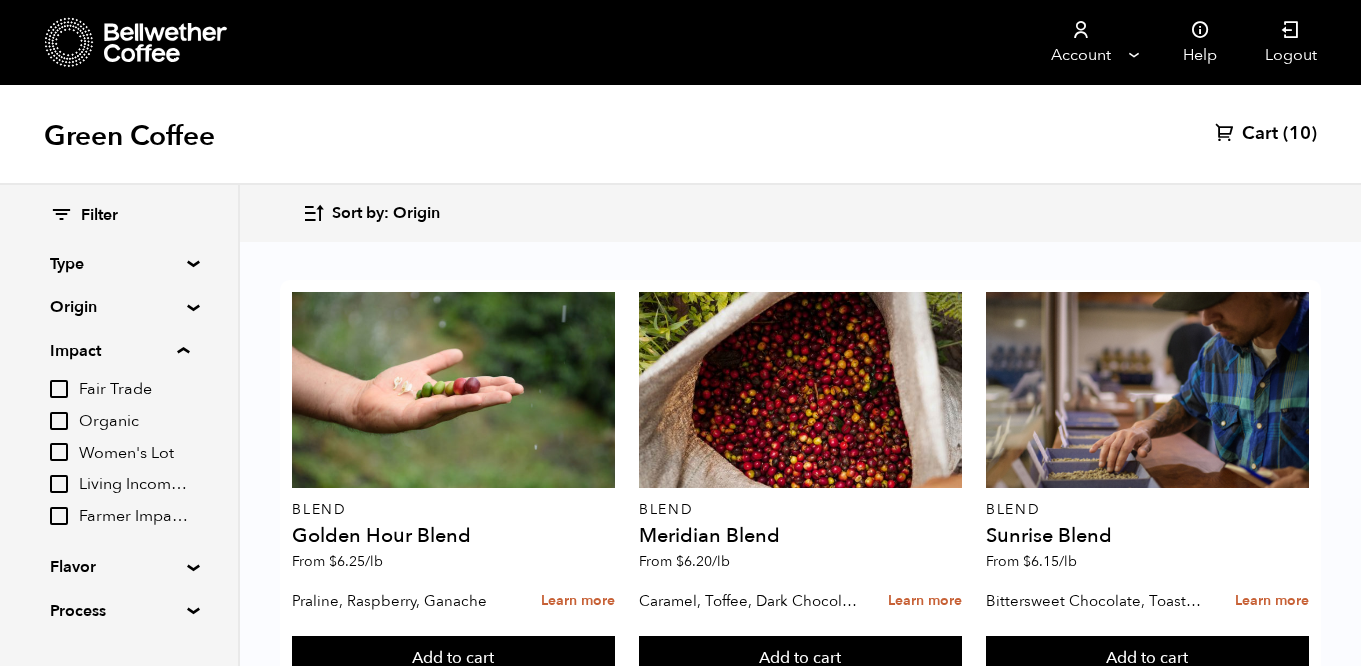click on "Organic" at bounding box center (59, 421) 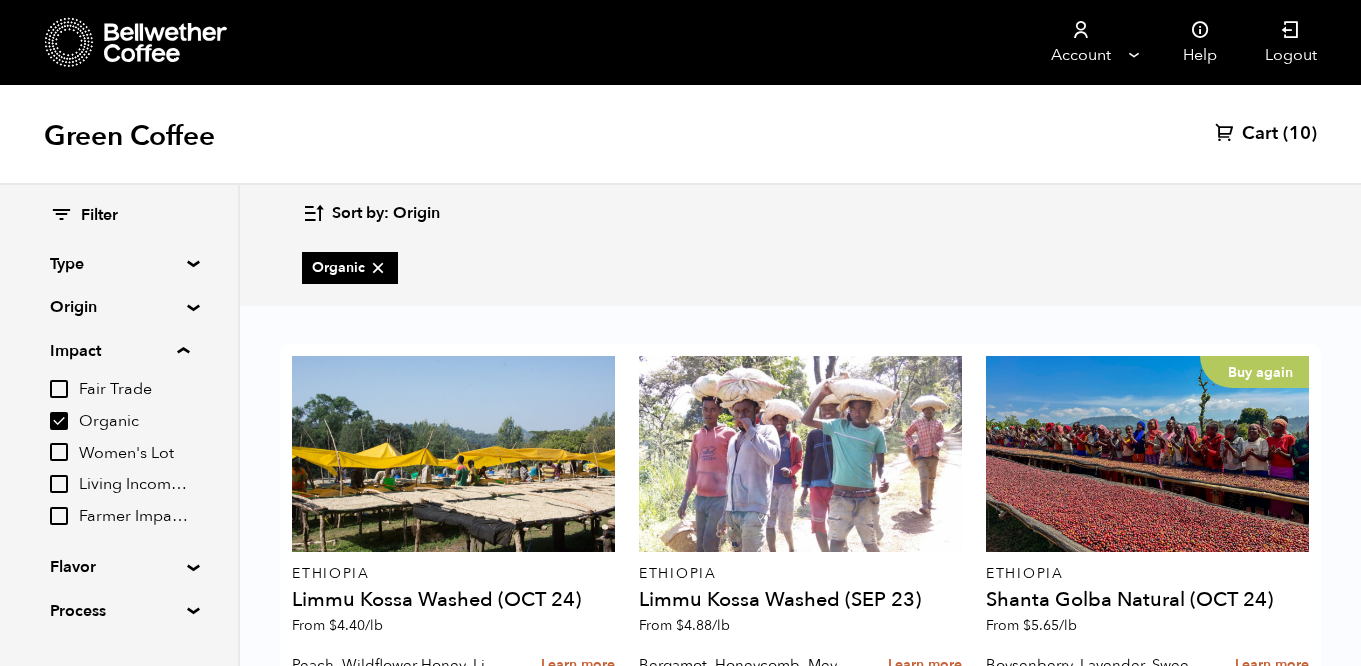 scroll, scrollTop: 556, scrollLeft: 0, axis: vertical 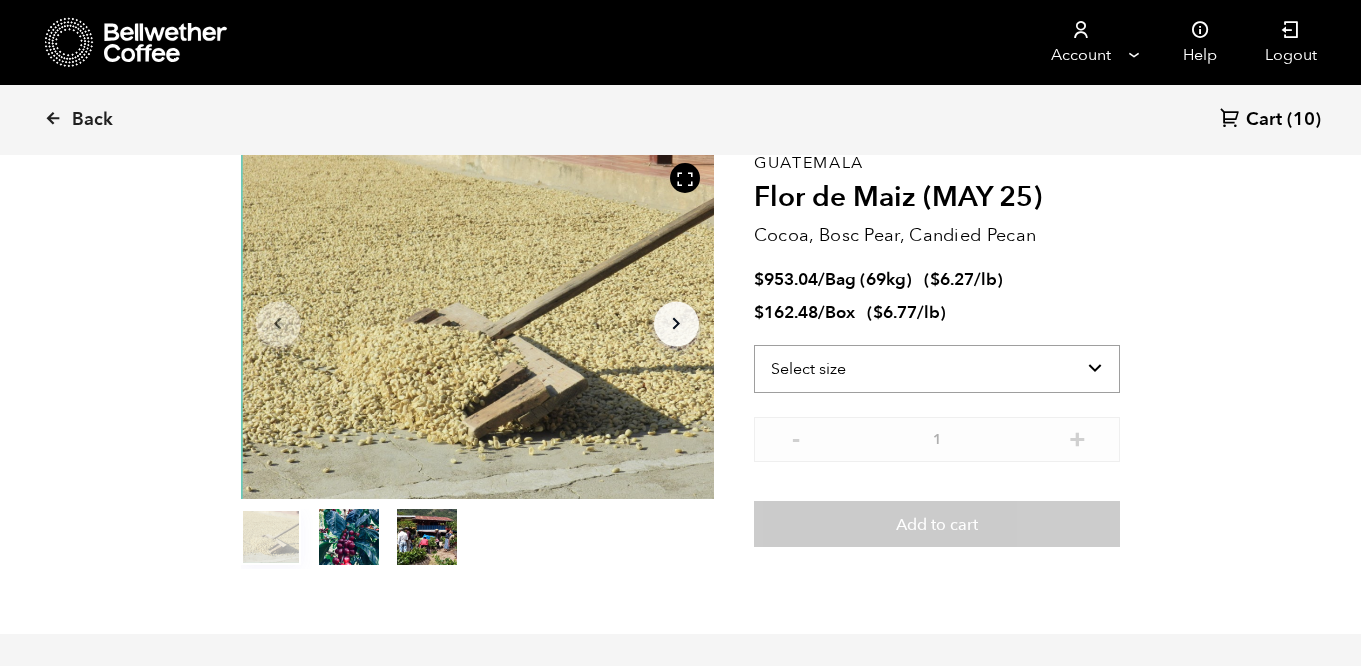 click on "Select size   Bag (69kg) (152 lbs) Box (24 lbs)" at bounding box center (937, 369) 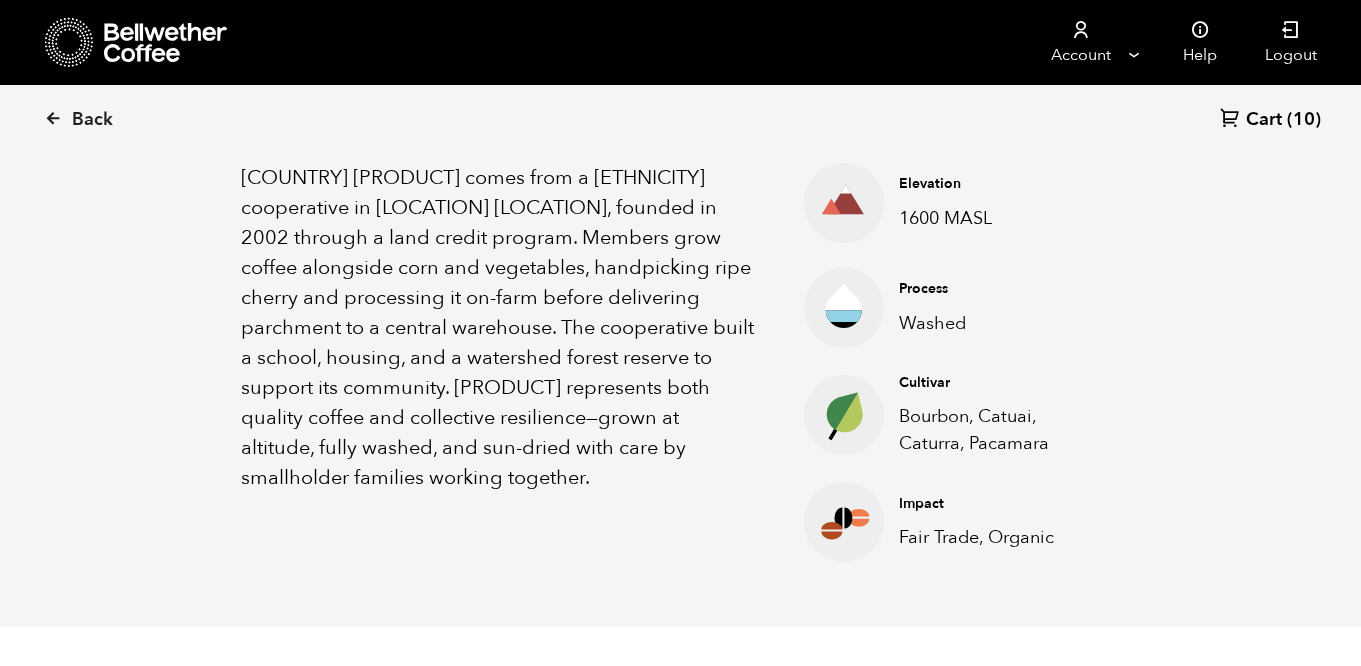 scroll, scrollTop: 0, scrollLeft: 0, axis: both 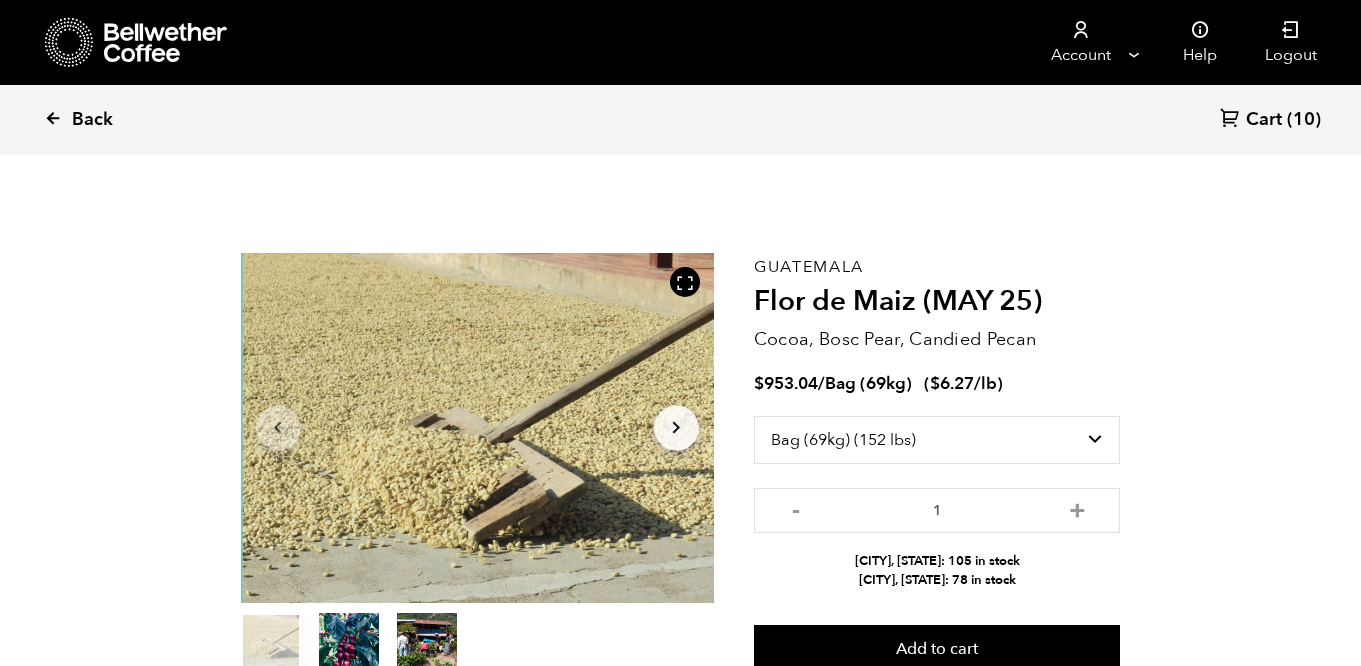 click at bounding box center [53, 118] 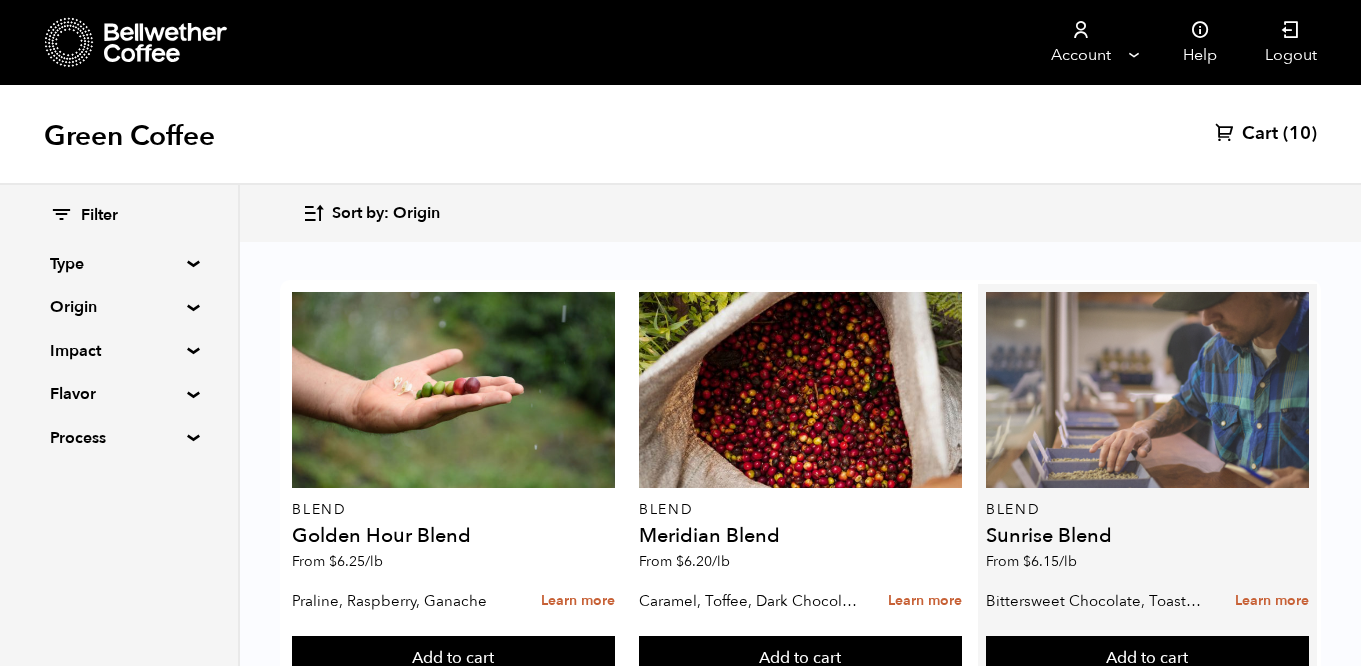 scroll, scrollTop: 231, scrollLeft: 0, axis: vertical 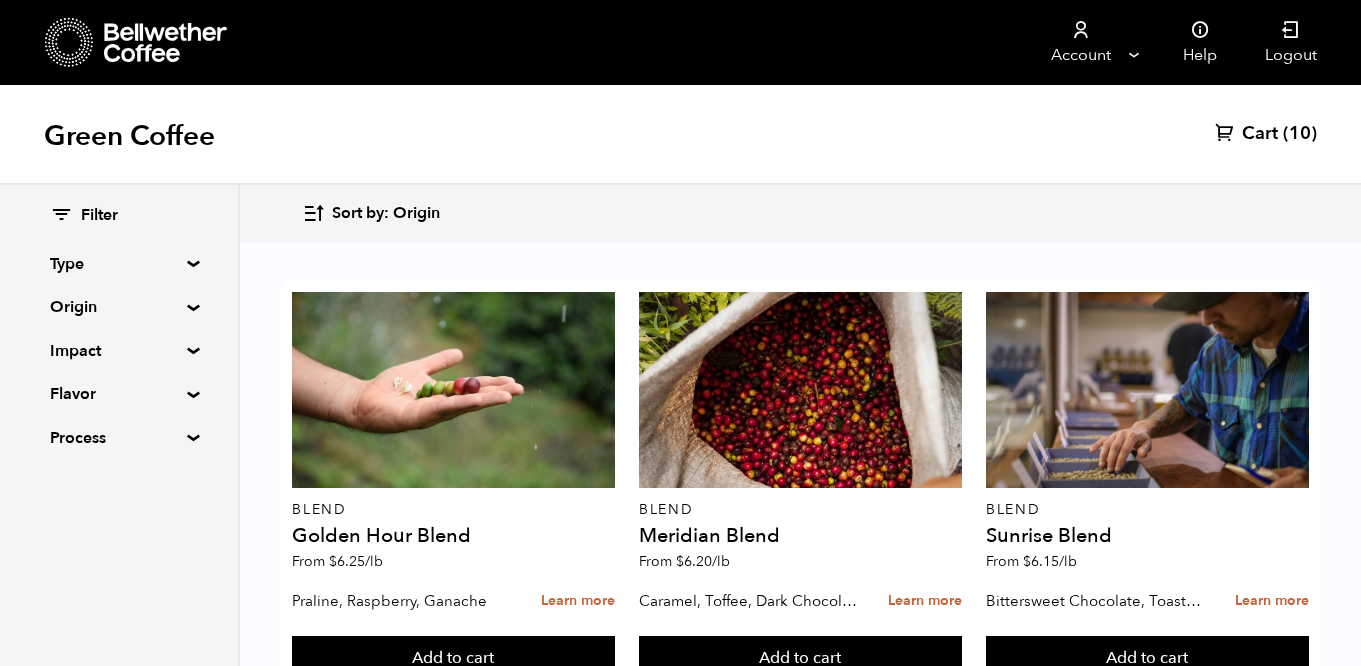 click on "Filter   Type       Blend   Single Origin   Decaf   Seasonal   Year Round Origin       Blend   Brazil   Burundi   Colombia   East Java   El Salvador   Ethiopia   Guatemala   Honduras   Peru   Rwanda   Sumatra Impact       Fair Trade   Organic   Women's Lot   Living Income Pricing   Farmer Impact Fund Flavor       Chocolate   Citrus Fruit   Floral   Fruity   Nutty   Sweet Process       Natural   Washed   Wet-hulled" at bounding box center [119, 327] 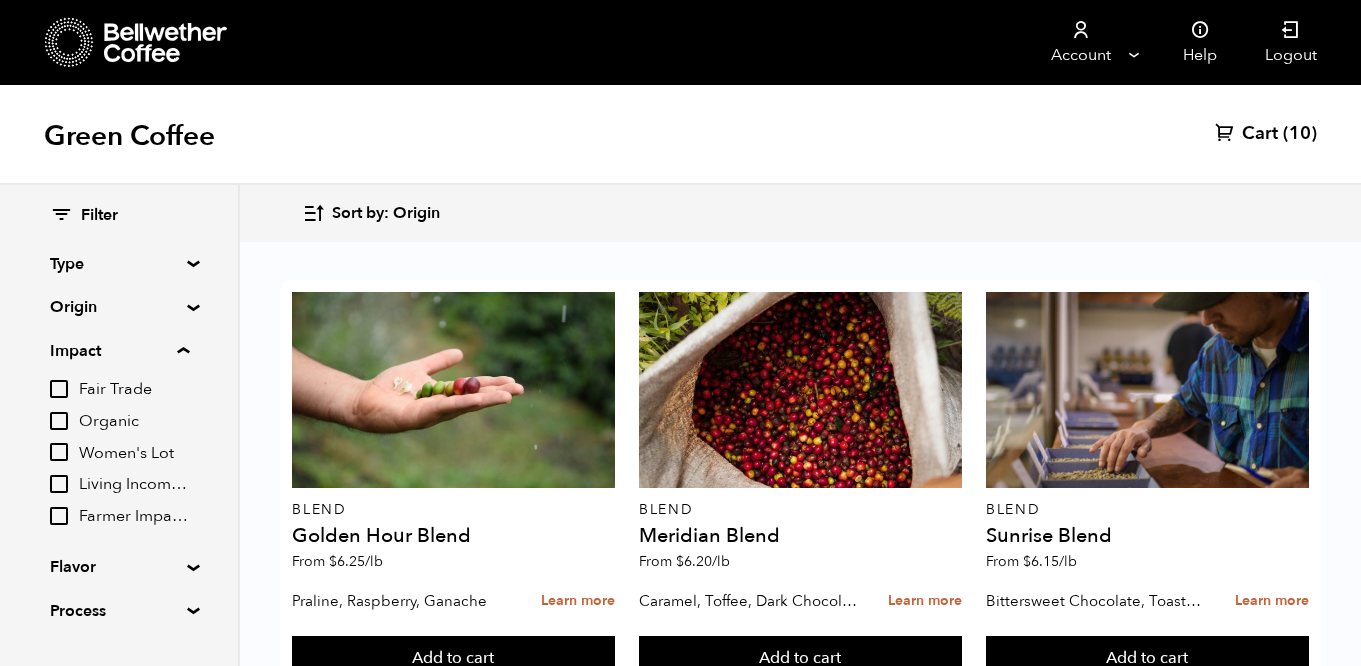 click on "Organic" at bounding box center [59, 421] 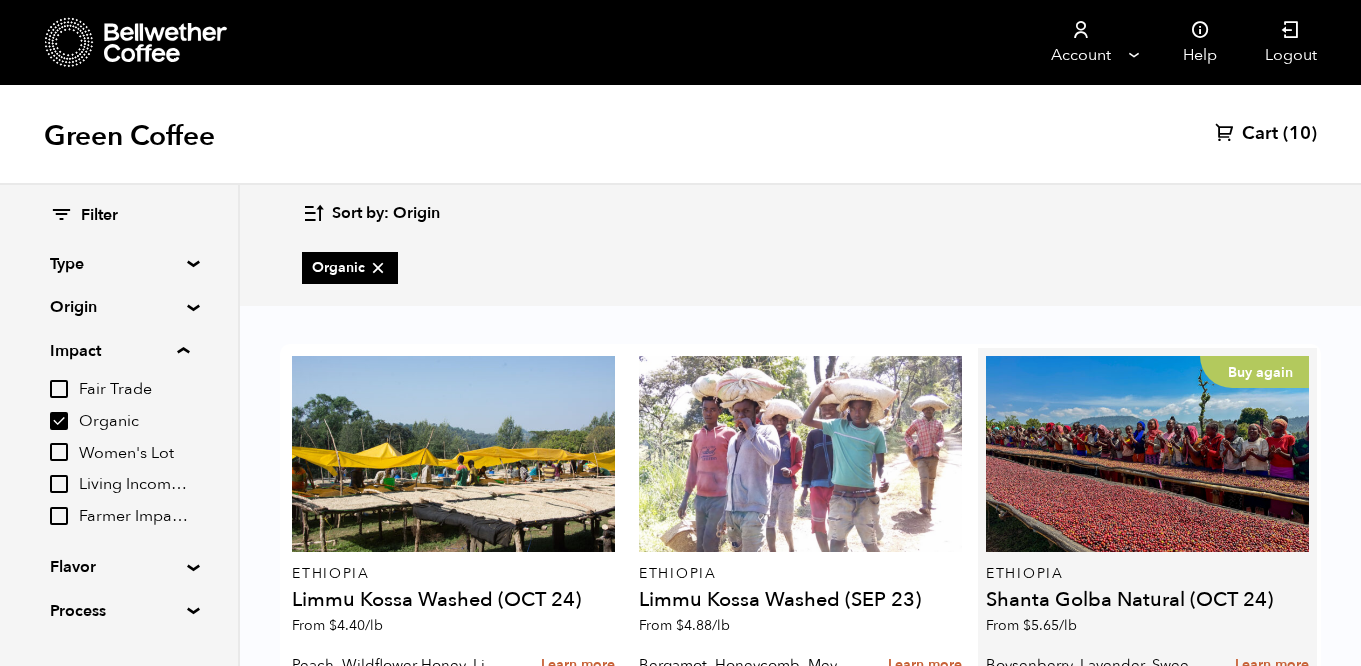 scroll, scrollTop: 556, scrollLeft: 0, axis: vertical 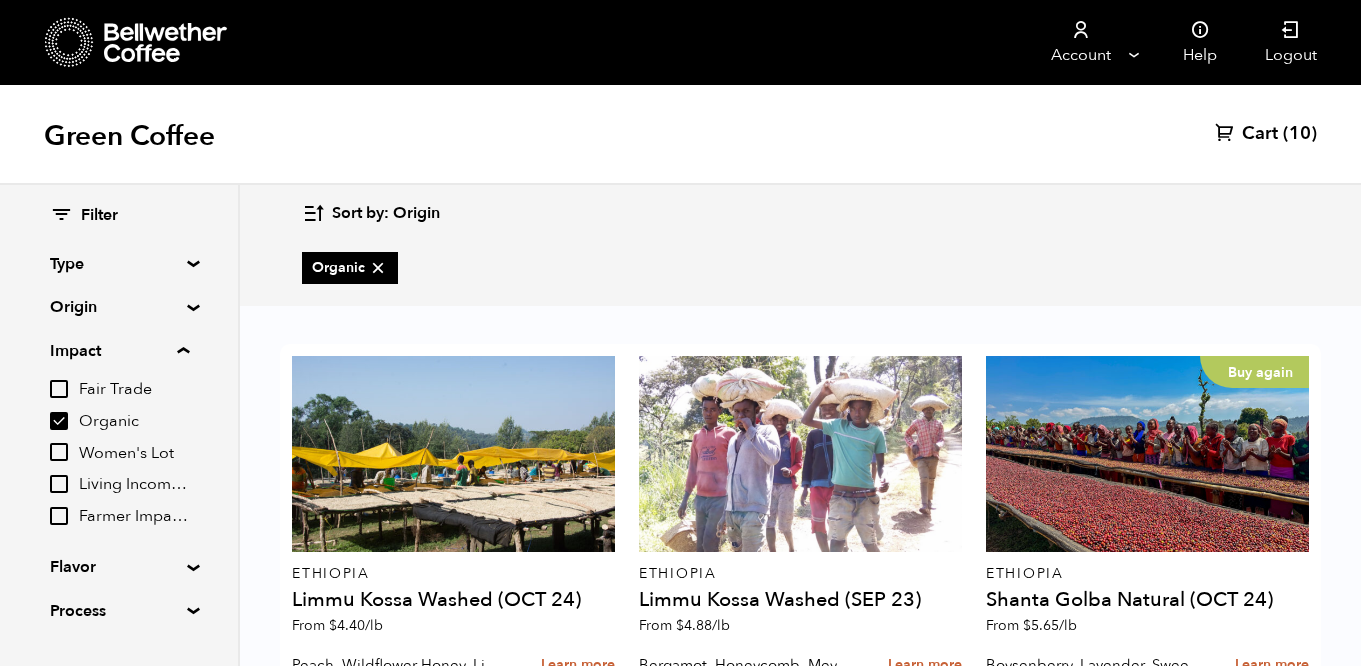 click on "Add to cart" at bounding box center [453, 723] 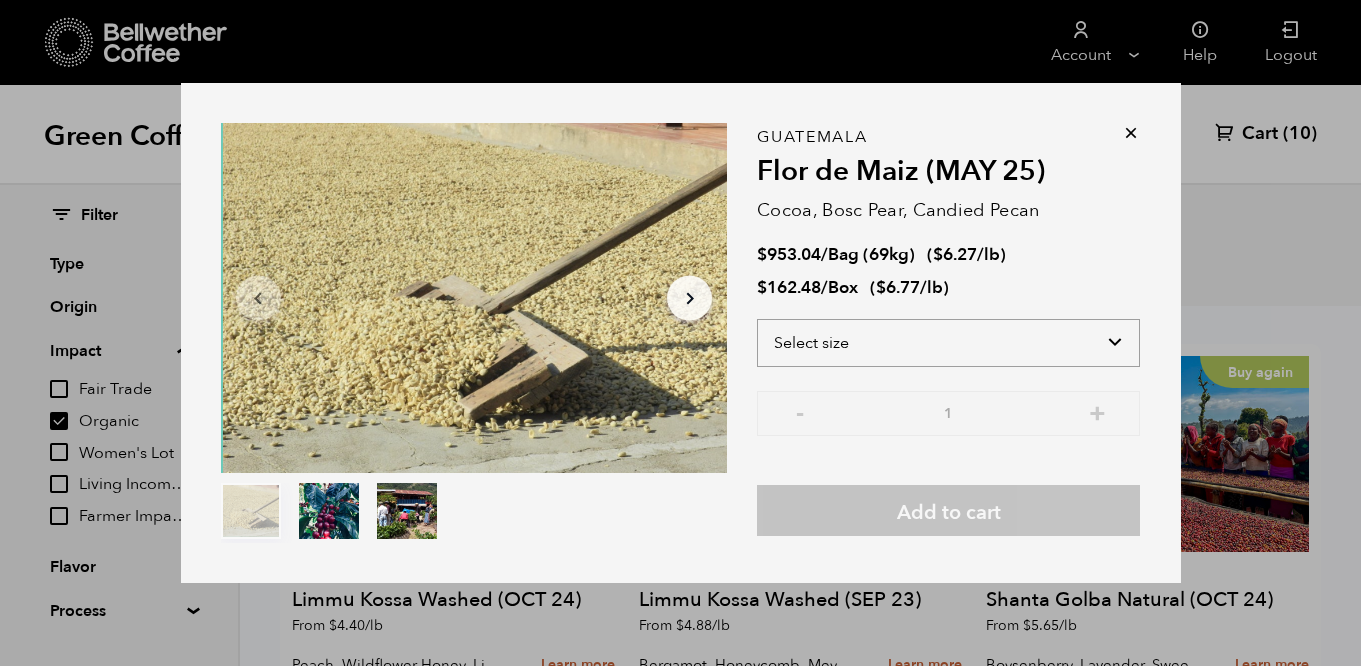 click on "Select size   Bag (69kg) (152 lbs) Box (24 lbs)" at bounding box center [948, 343] 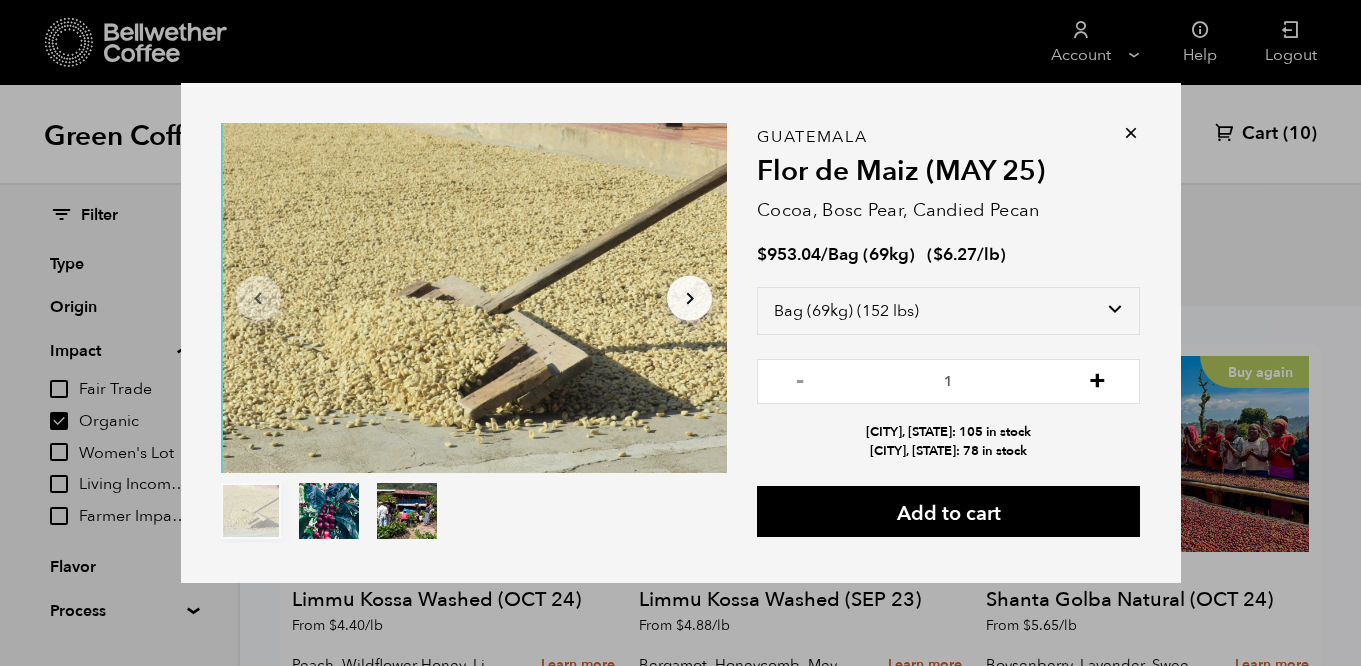click on "+" at bounding box center (1097, 379) 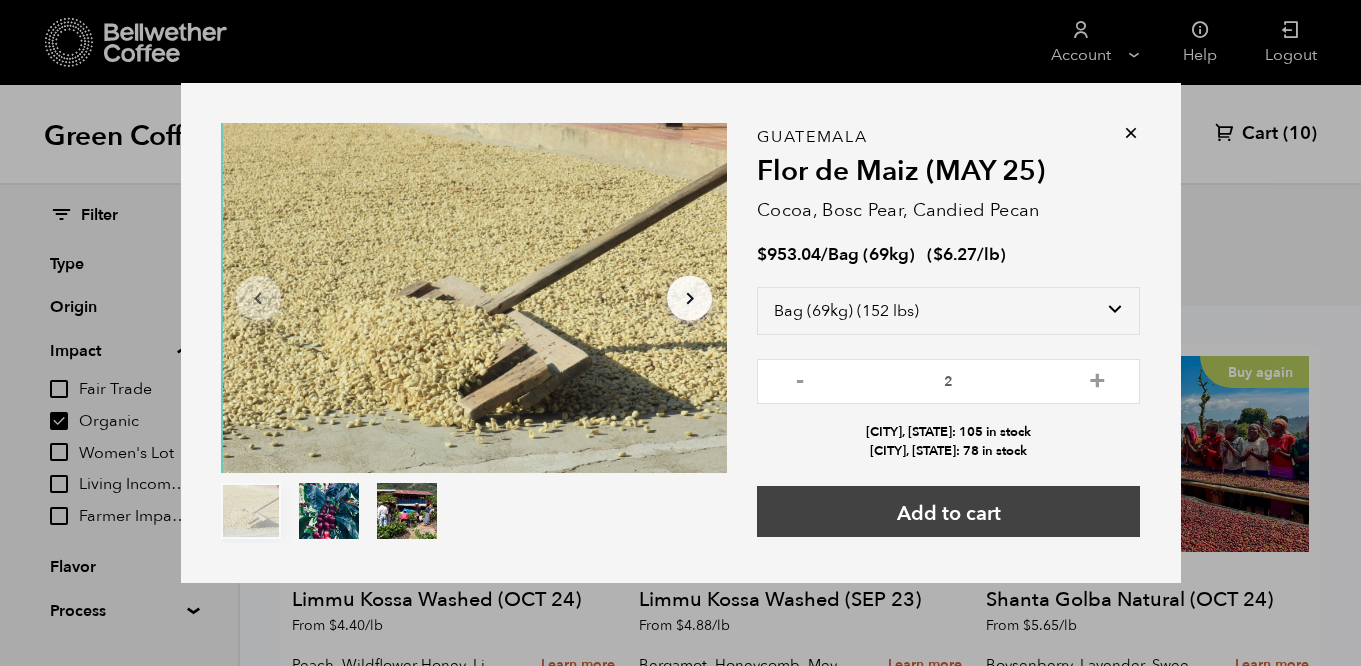 click on "Add to cart" at bounding box center [948, 511] 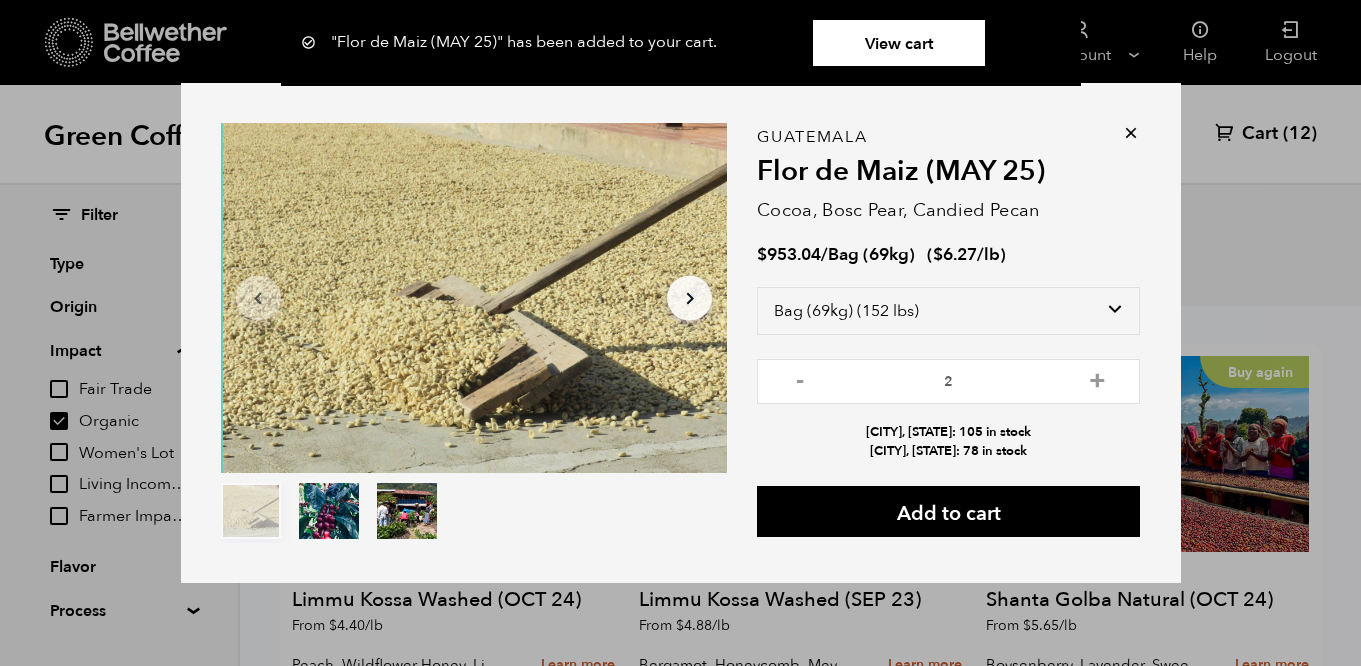 click on "View cart" at bounding box center [899, 43] 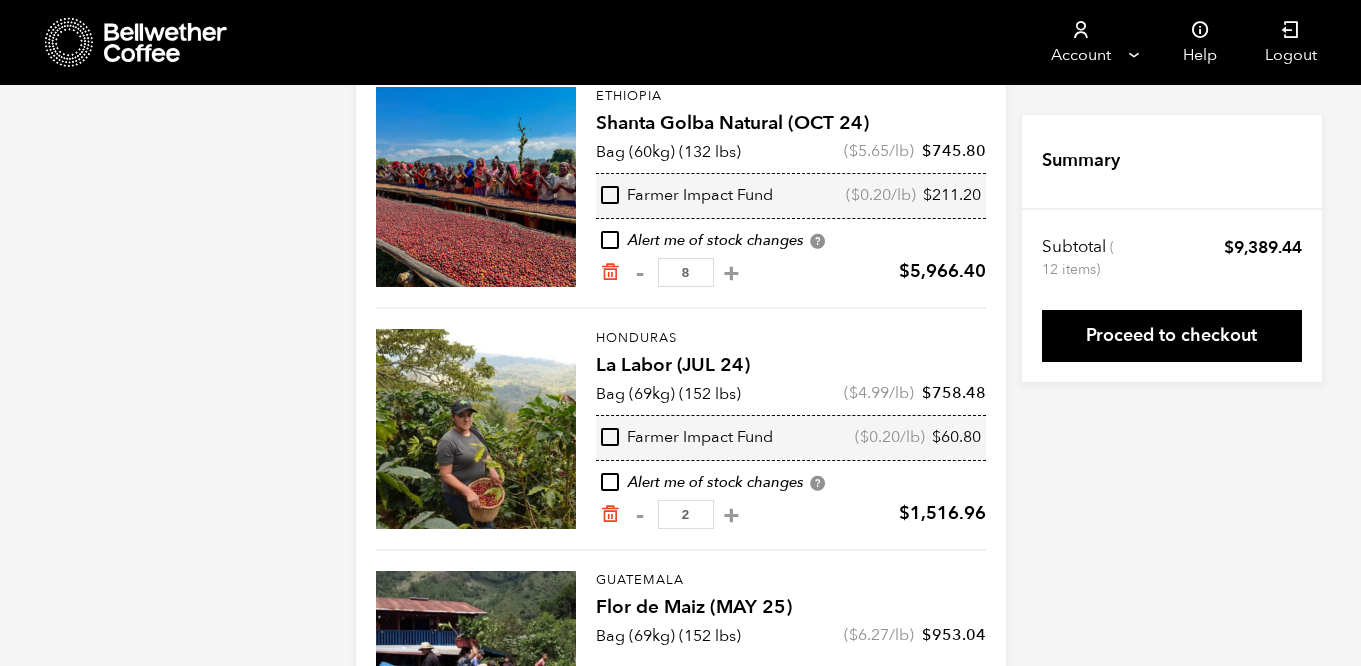 scroll, scrollTop: 247, scrollLeft: 0, axis: vertical 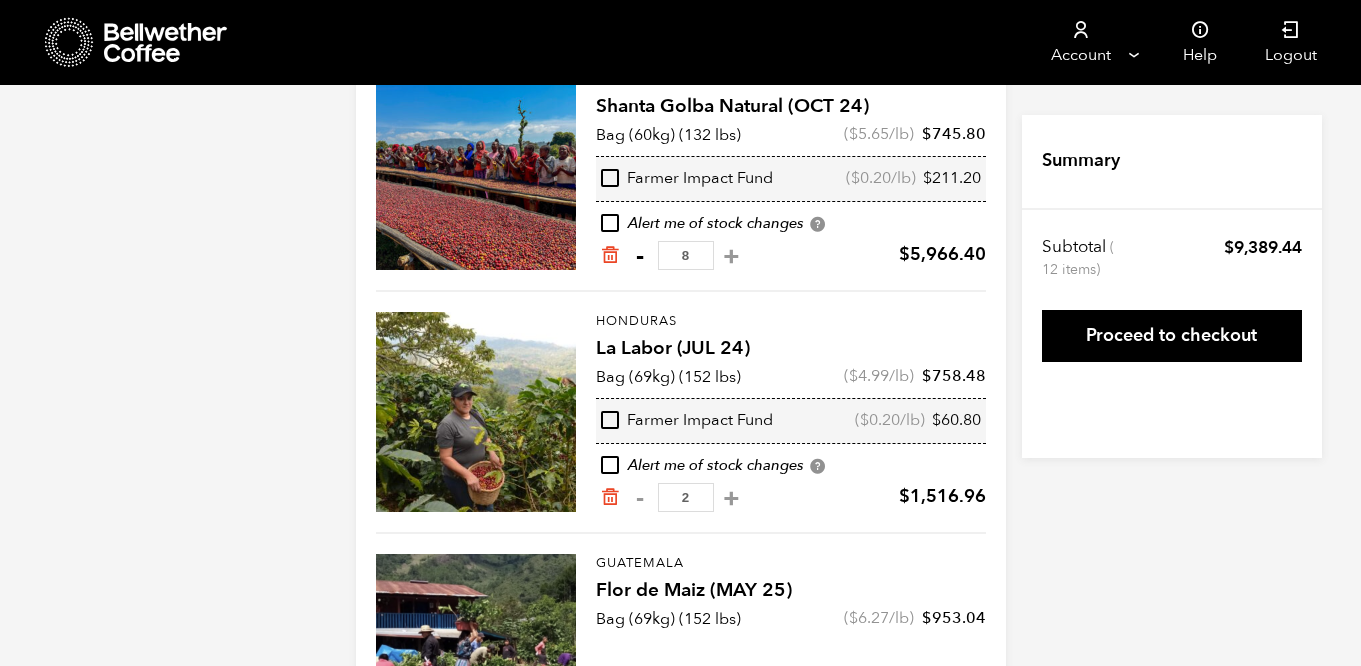 click on "-" at bounding box center (640, 256) 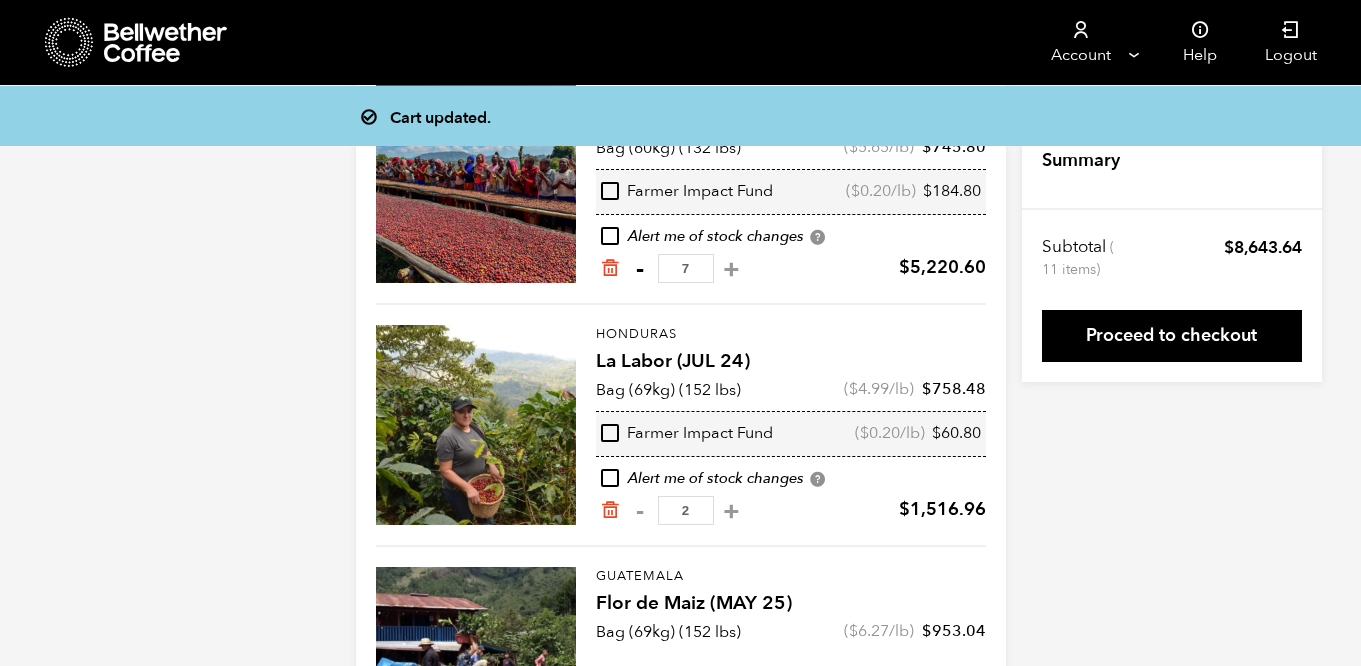 scroll, scrollTop: 233, scrollLeft: 0, axis: vertical 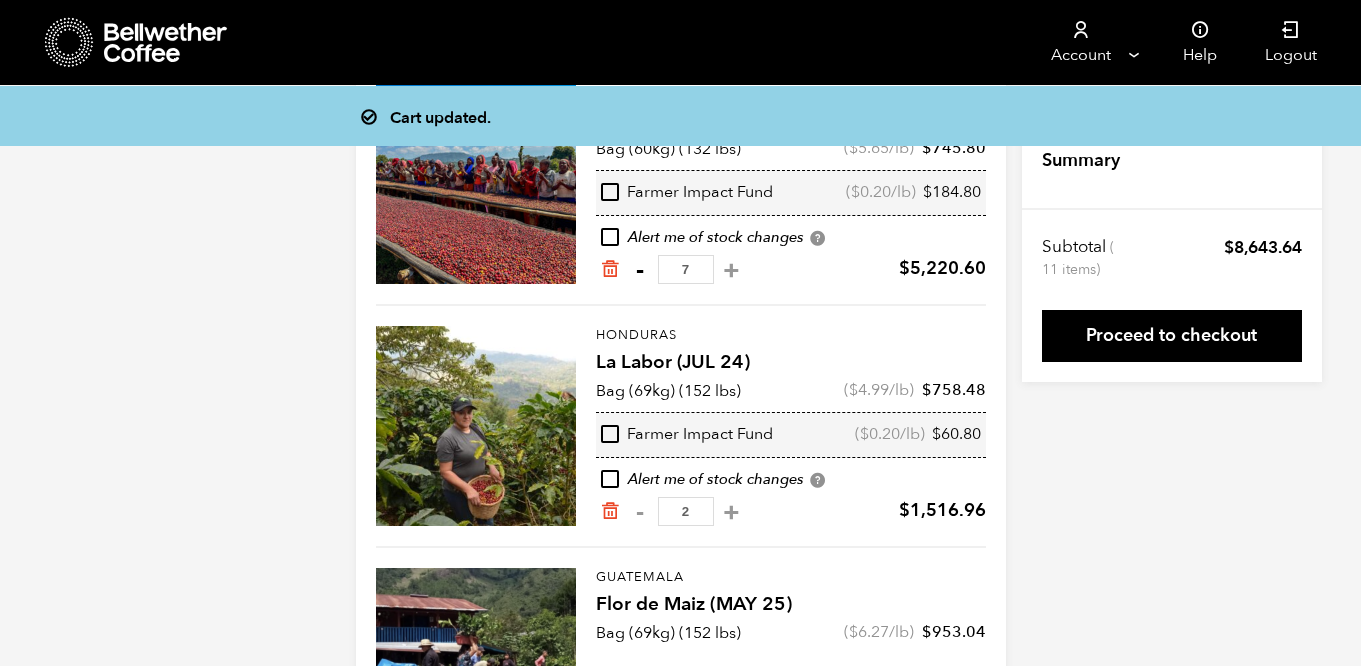 click on "-" at bounding box center [640, 270] 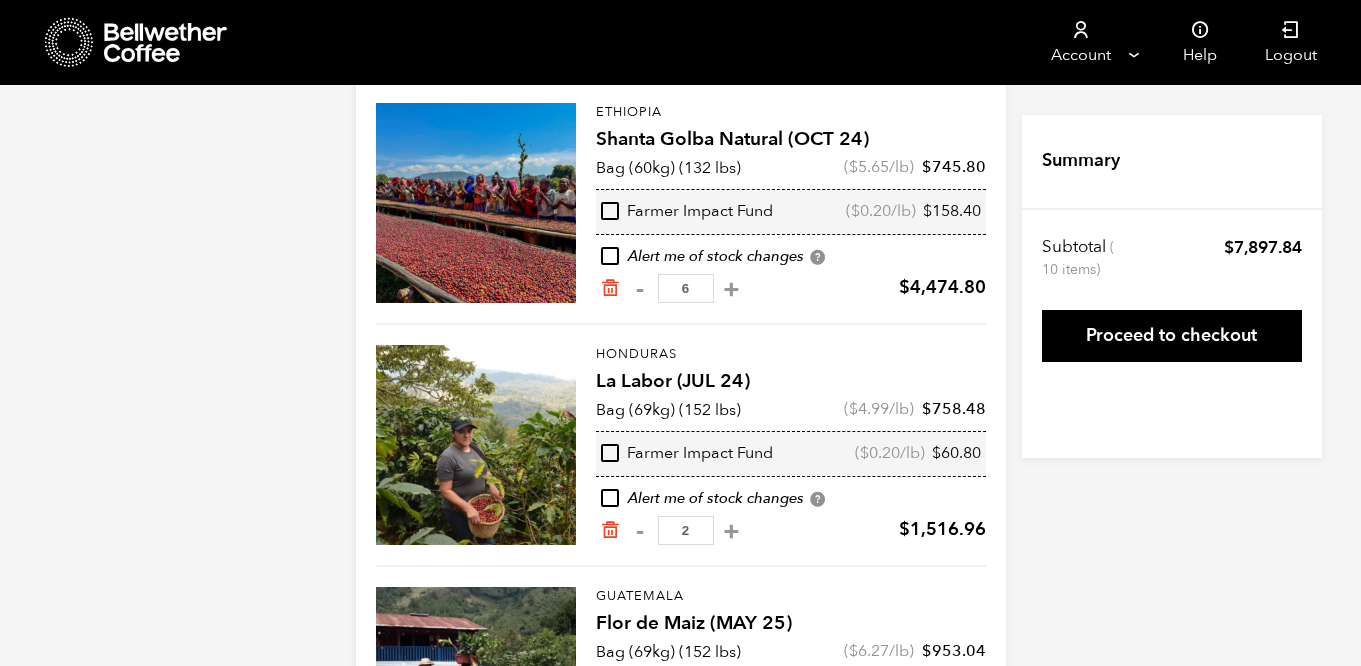 scroll, scrollTop: 0, scrollLeft: 0, axis: both 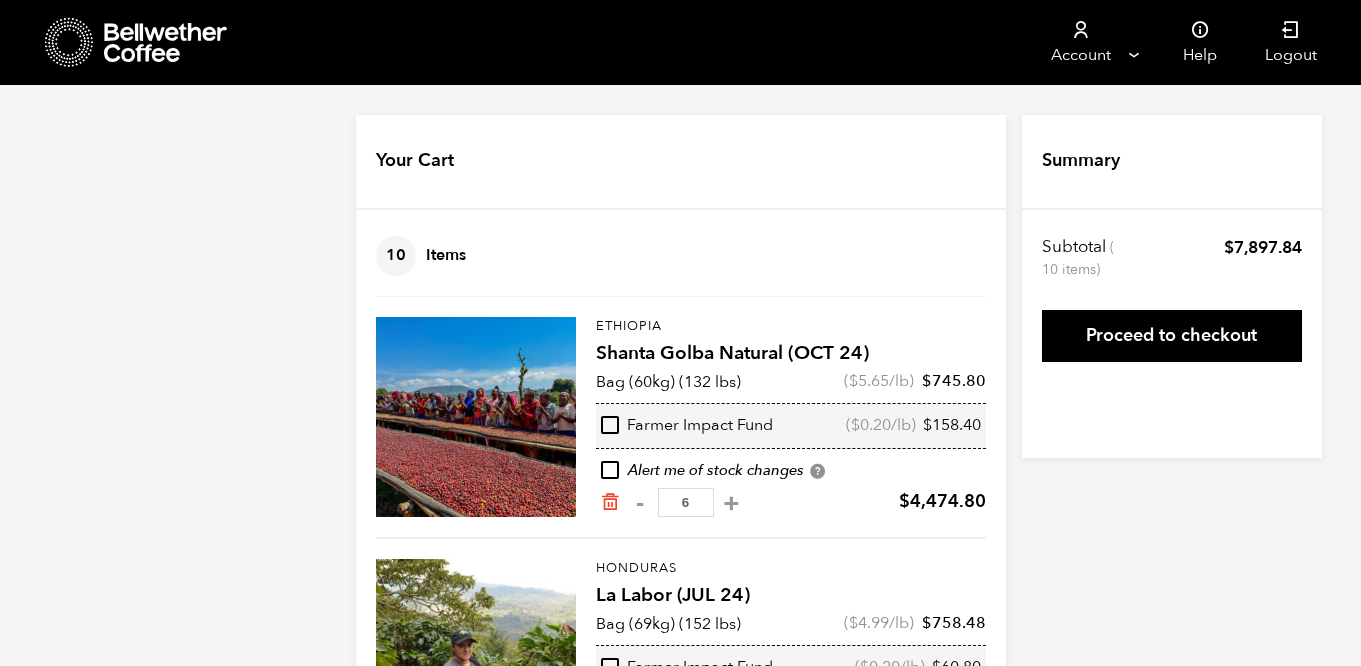 click at bounding box center [476, 417] 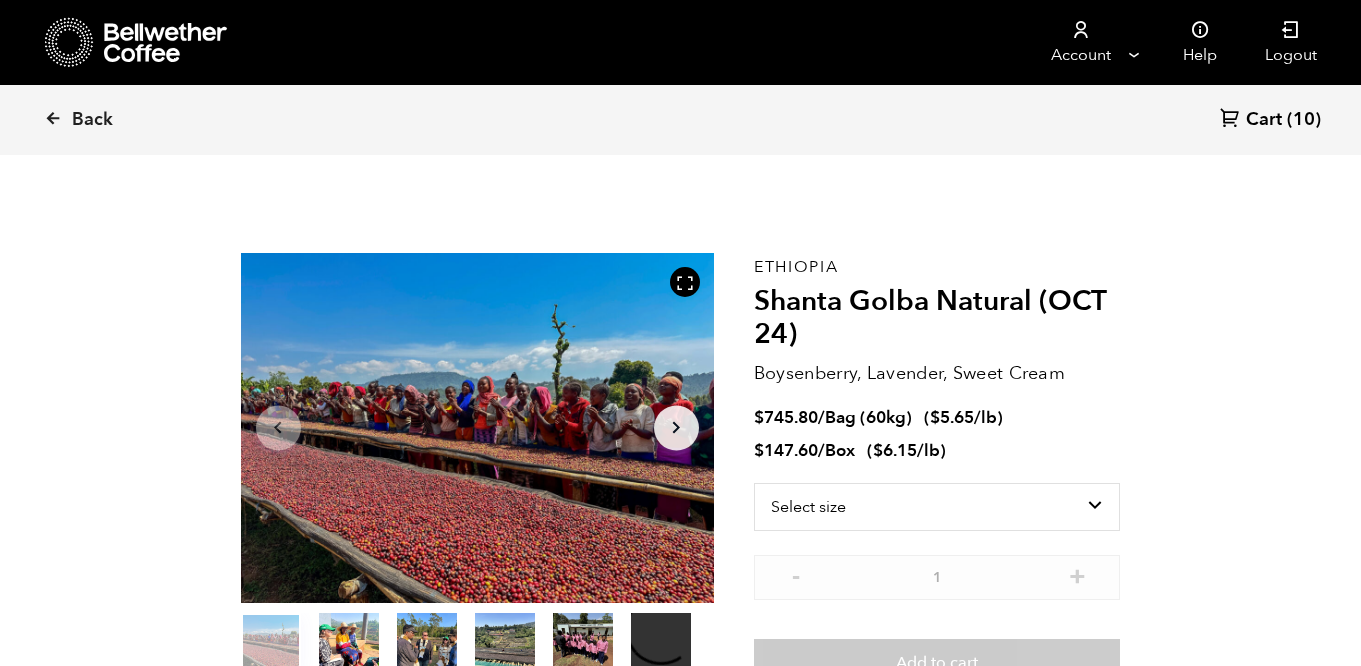 scroll, scrollTop: 0, scrollLeft: 0, axis: both 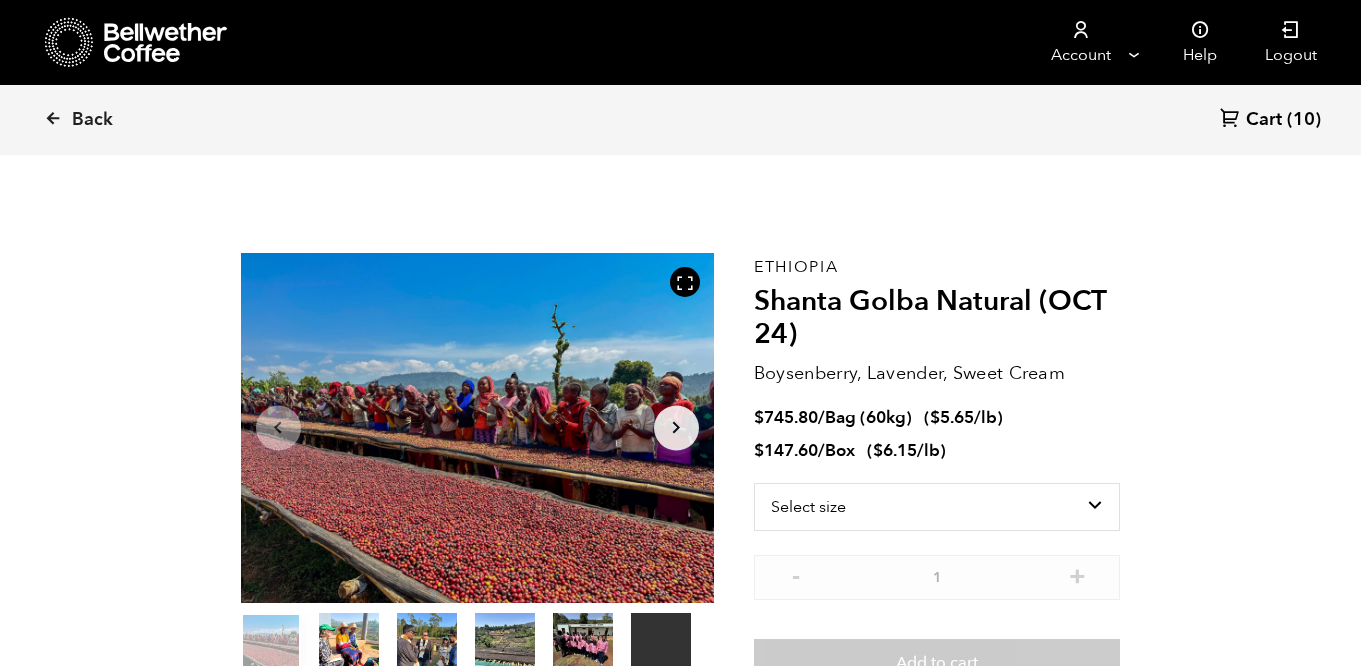click on "Arrow Right" 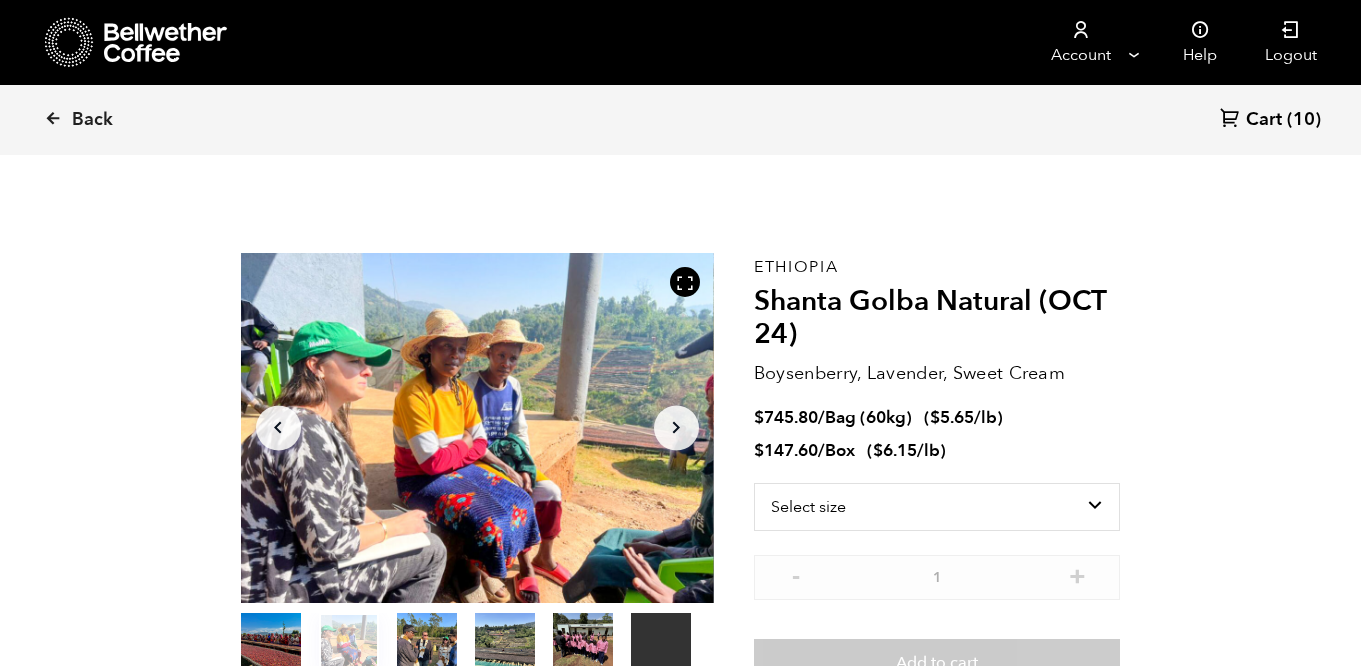 click on "Arrow Right" 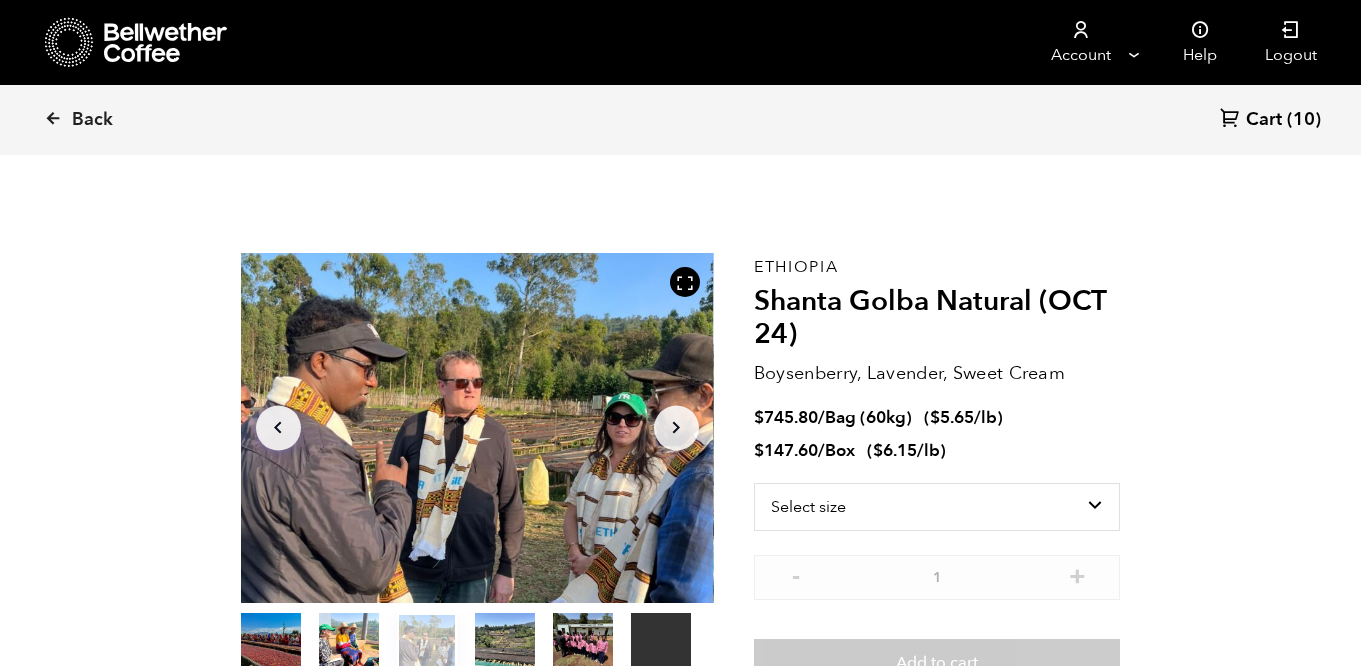 click on "Arrow Left" 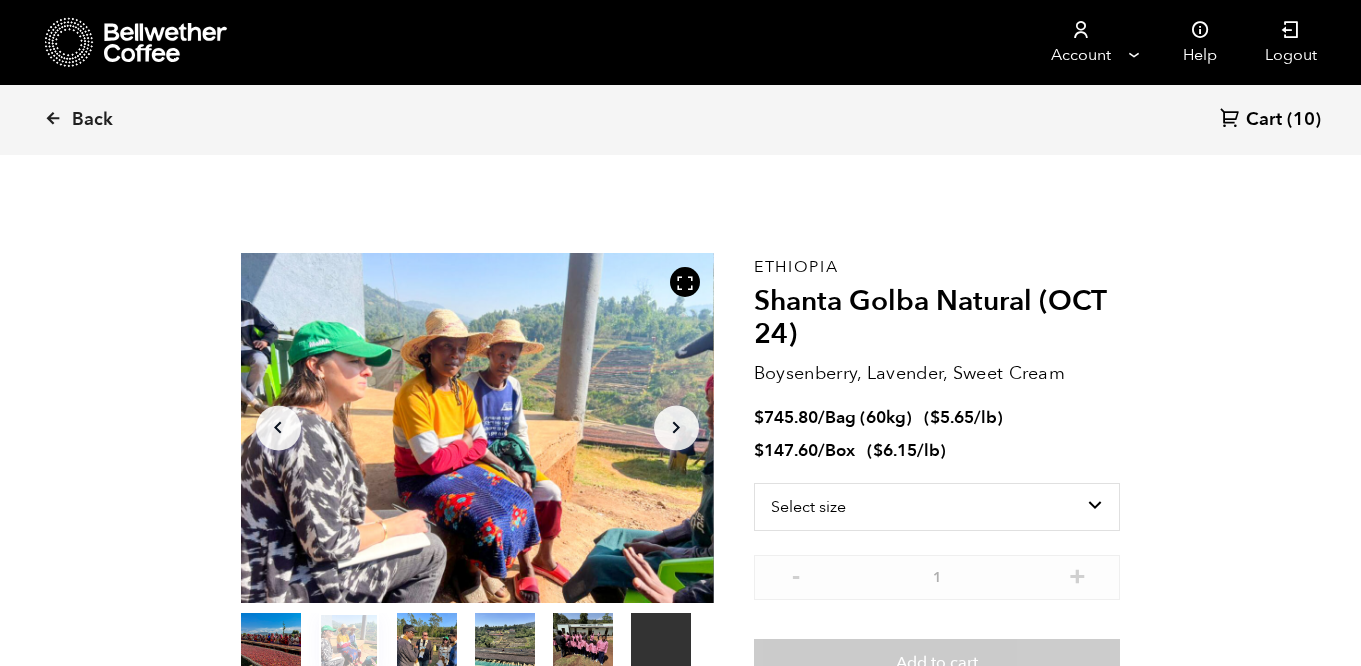 click on "Arrow Right" 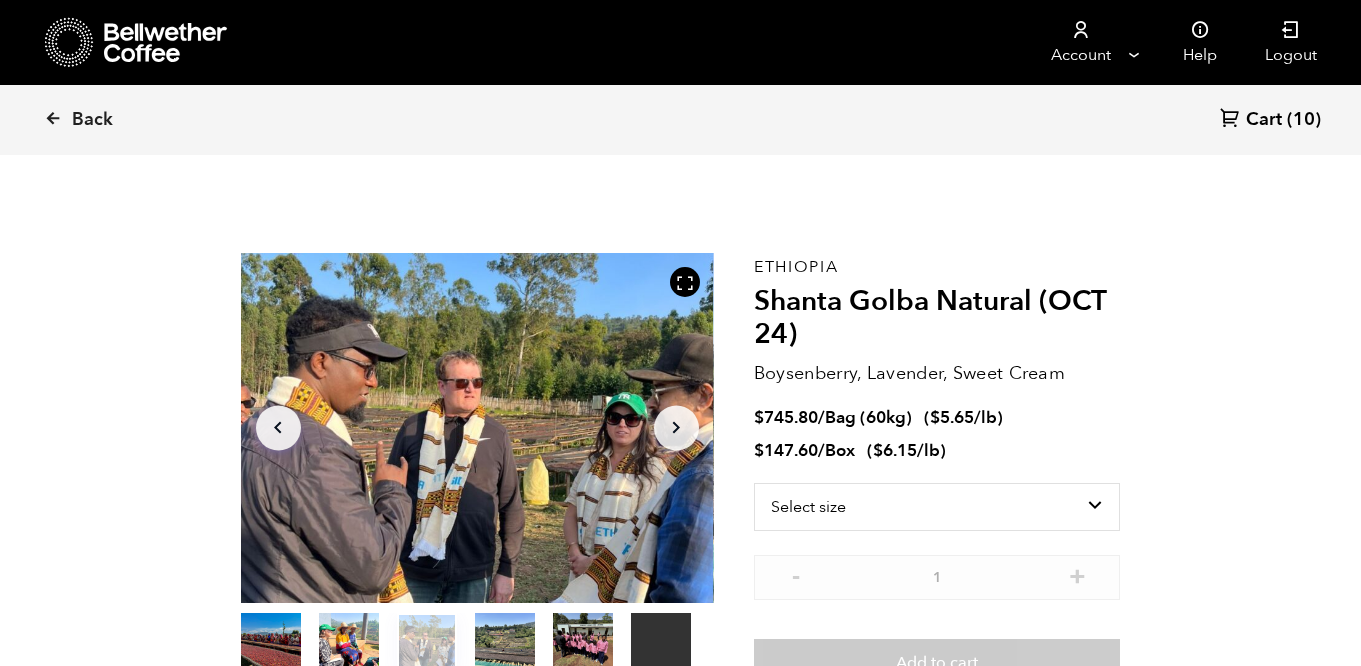 click on "Arrow Right" 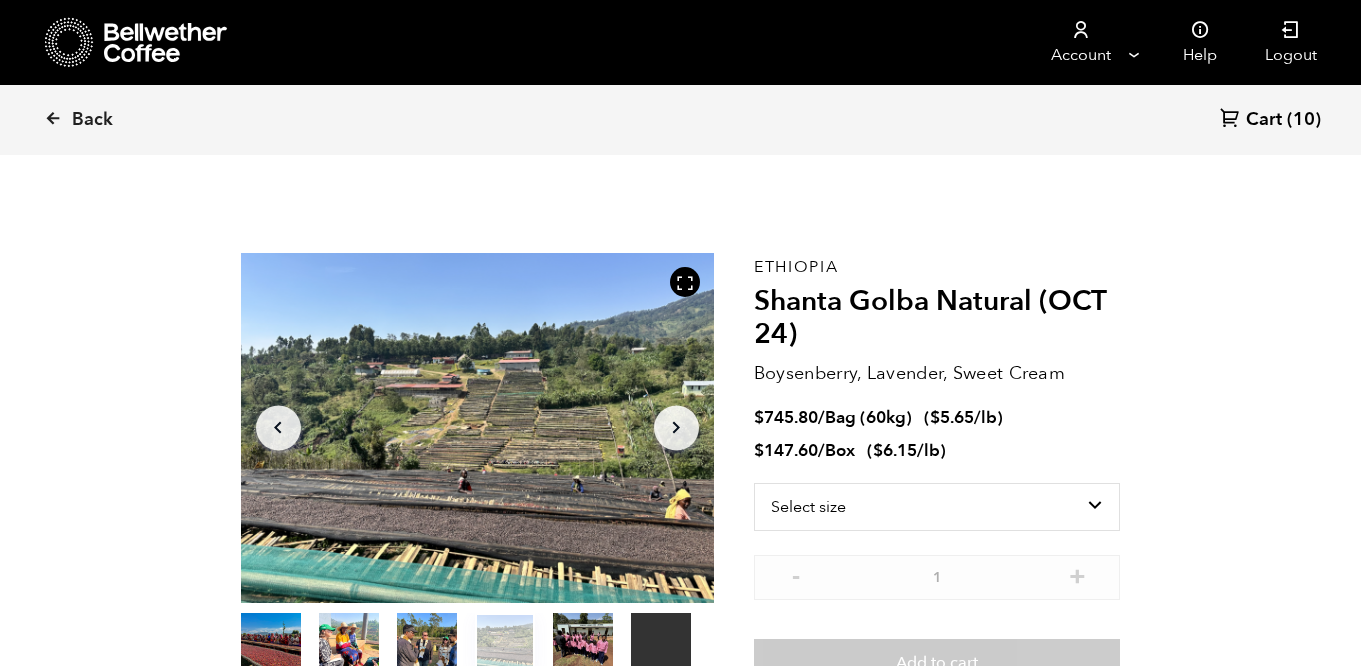 click on "Arrow Right" 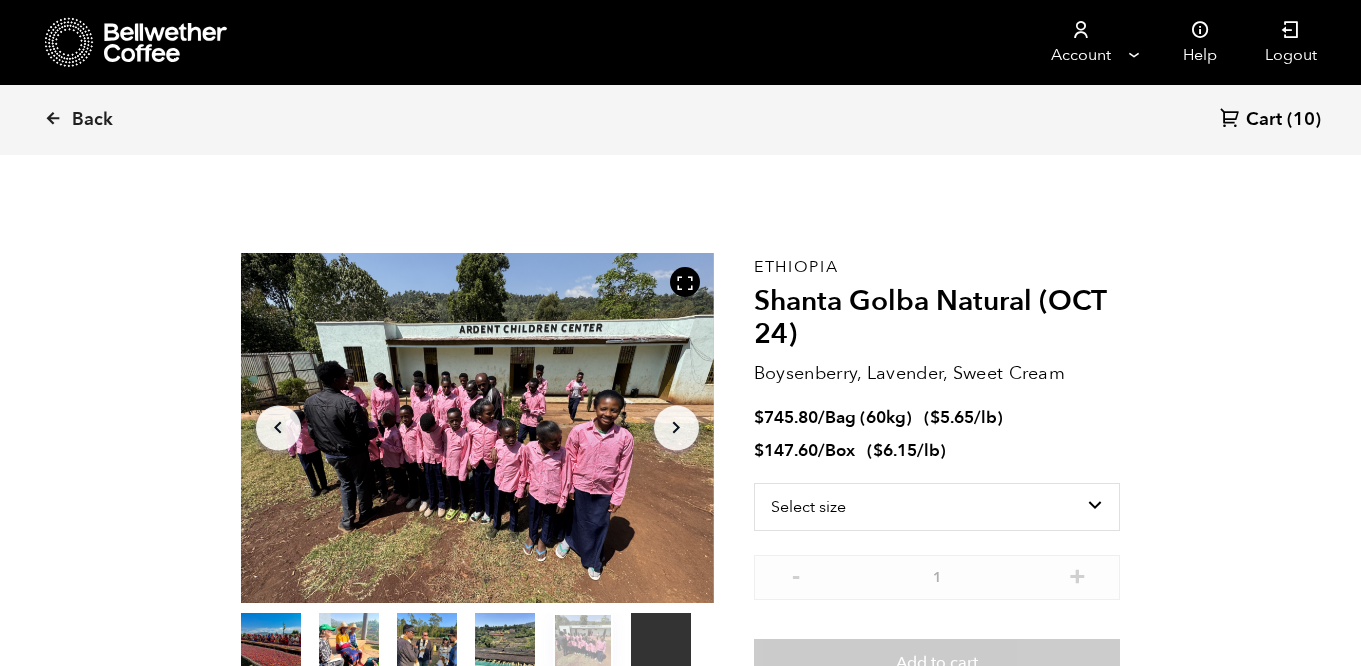 click on "Arrow Right" 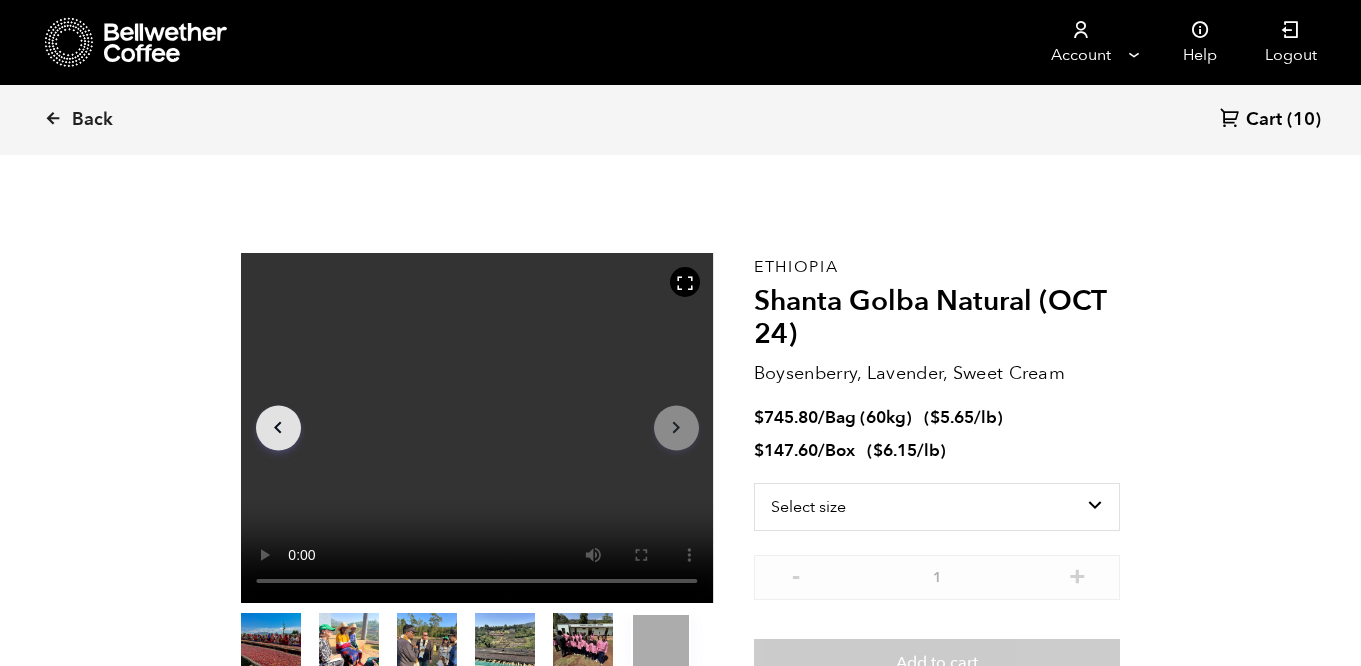 click on "Arrow Right" 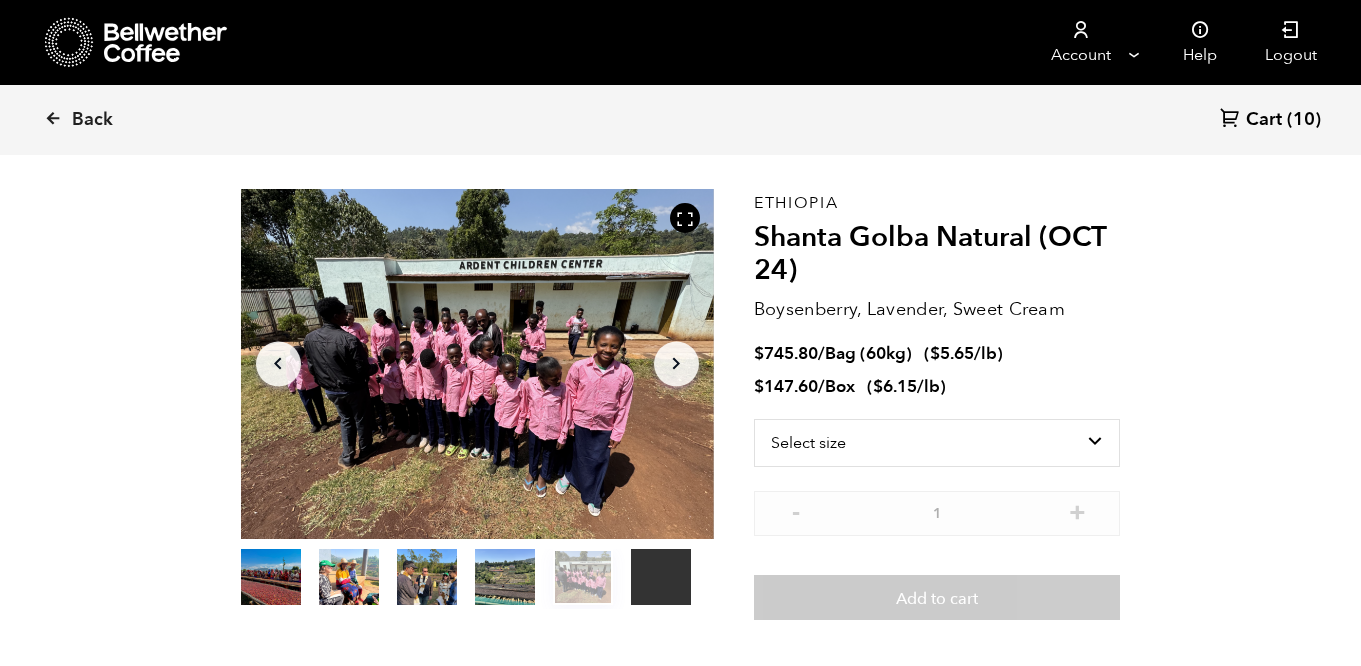 scroll, scrollTop: 0, scrollLeft: 0, axis: both 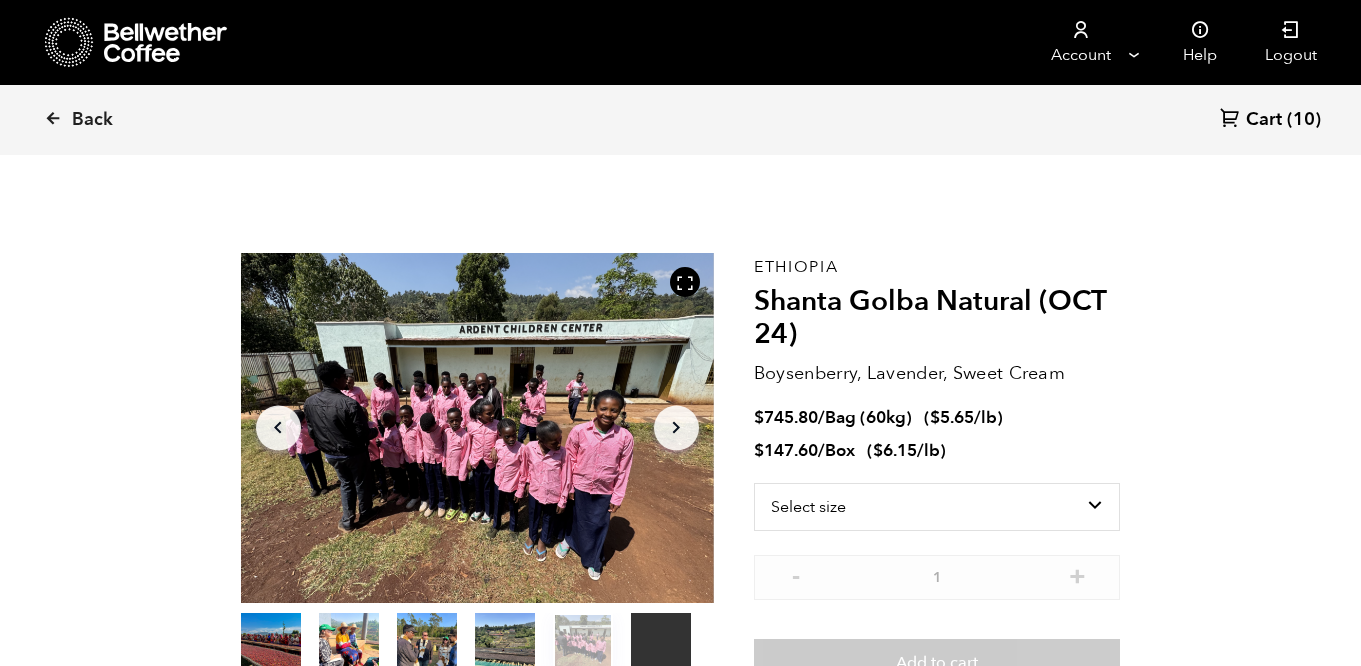 click on "Cart" at bounding box center [1264, 120] 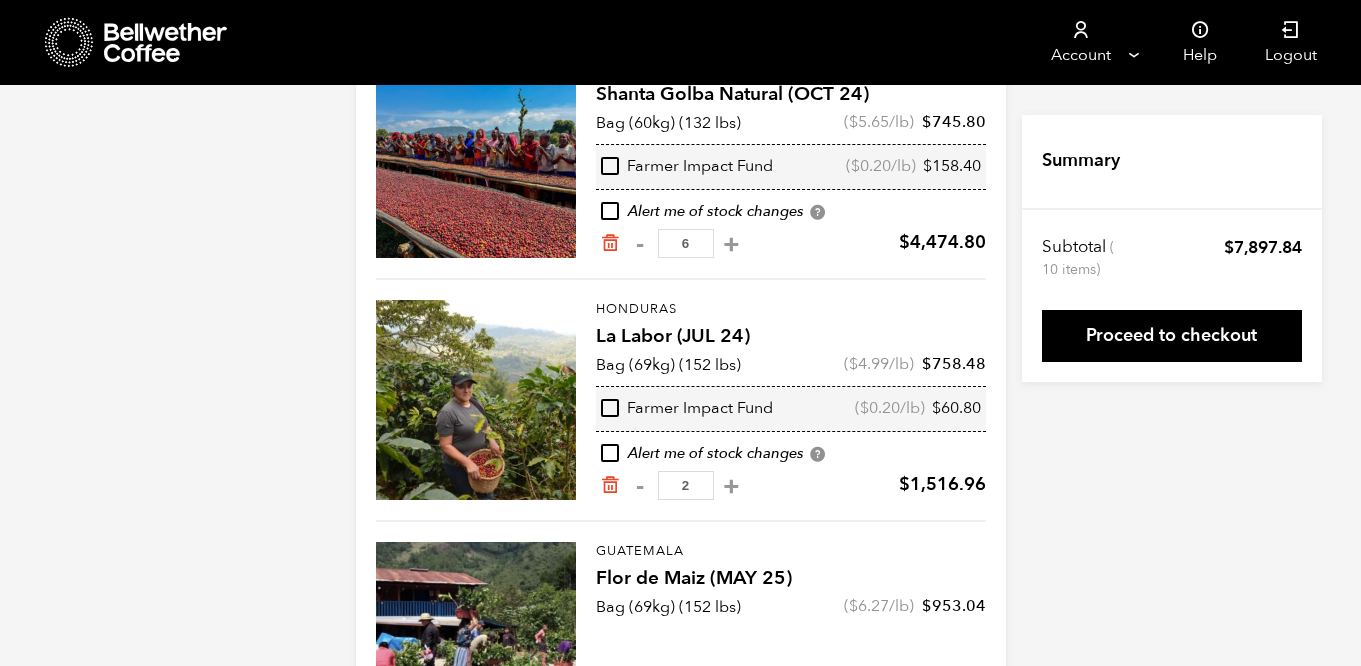 scroll, scrollTop: 386, scrollLeft: 0, axis: vertical 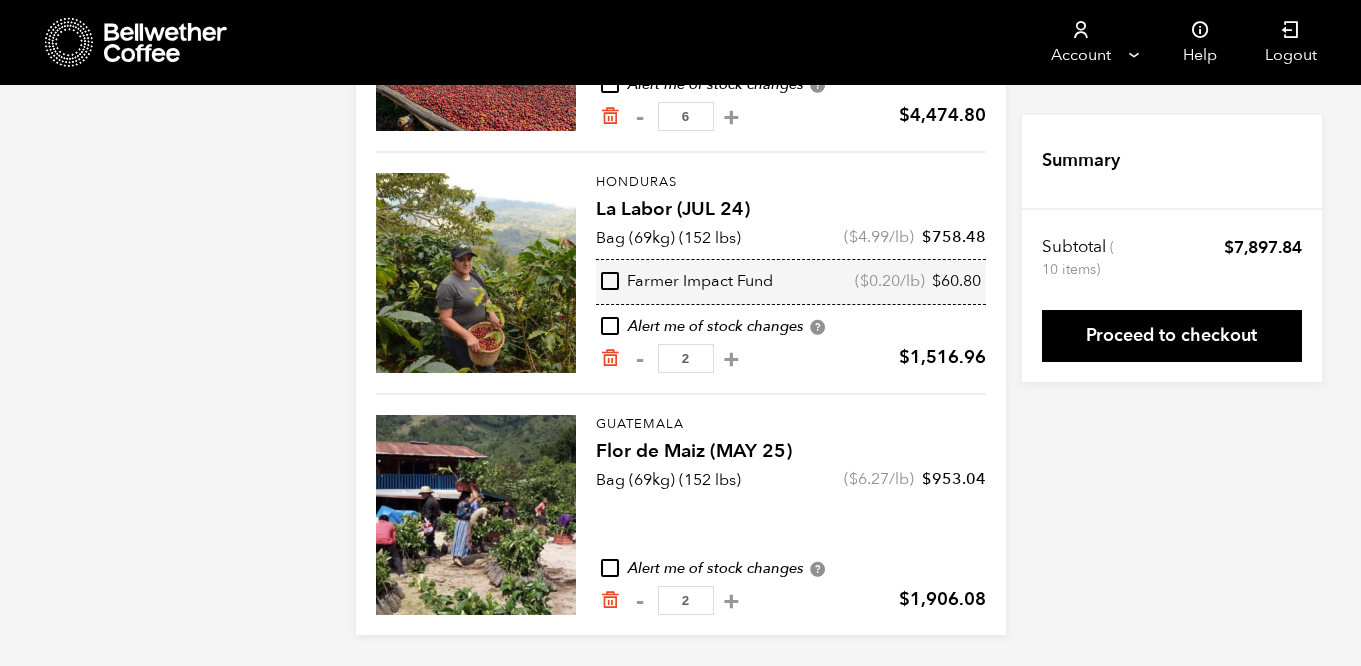 click at bounding box center (476, 273) 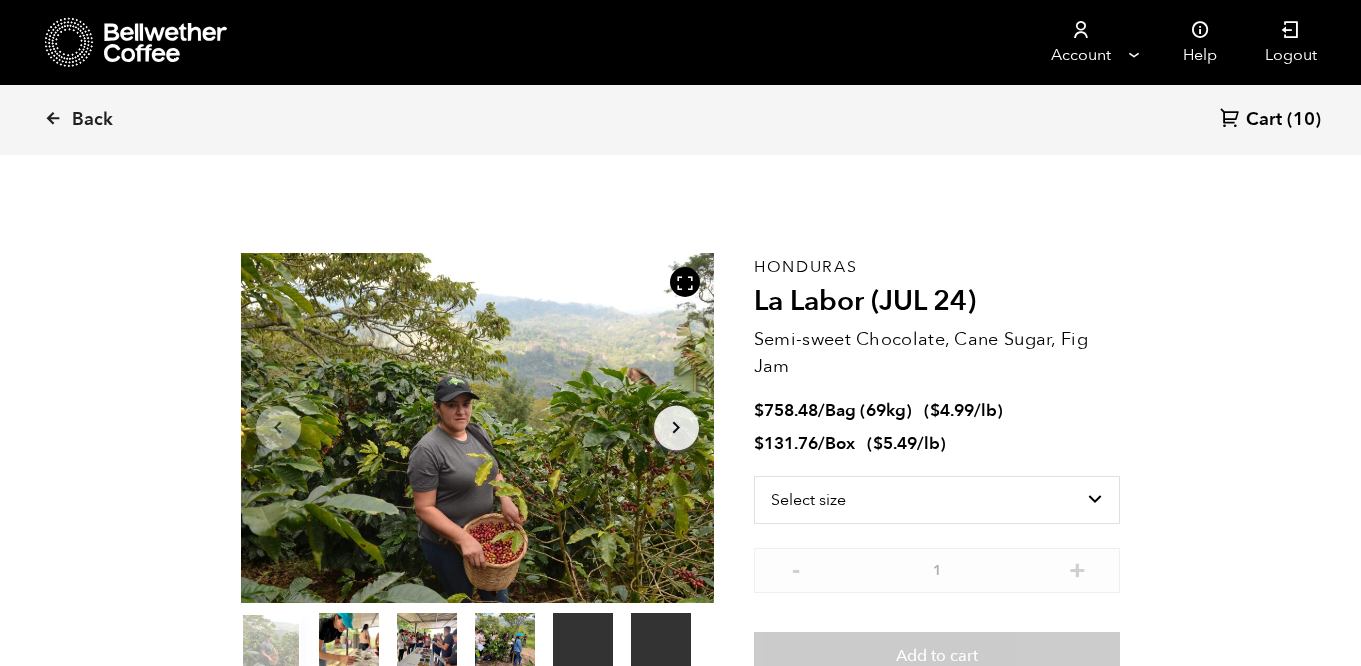 scroll, scrollTop: 0, scrollLeft: 0, axis: both 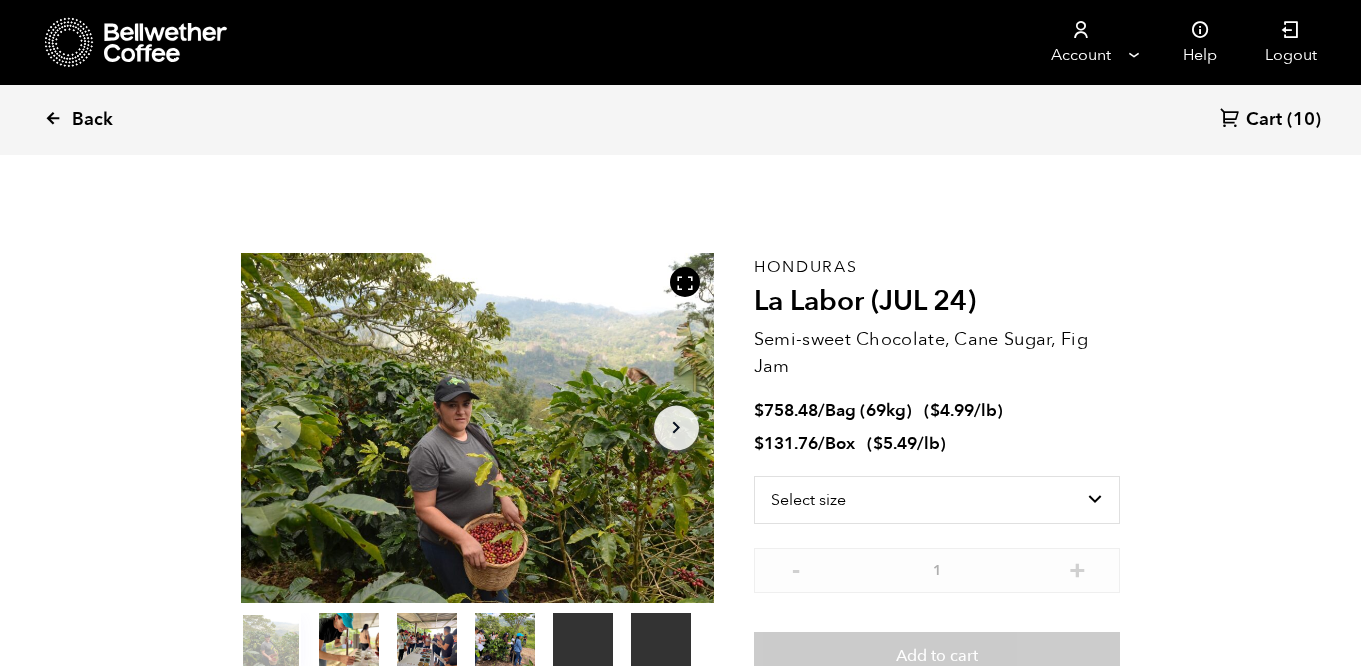 click at bounding box center (53, 118) 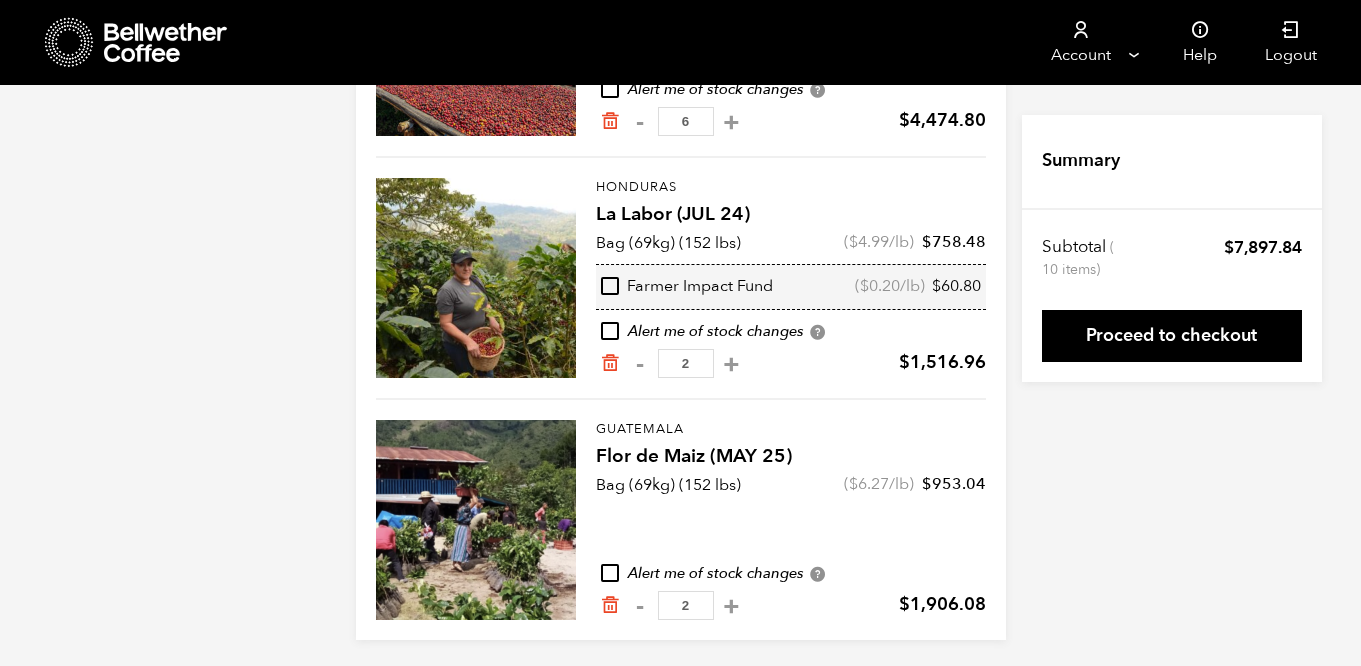 scroll, scrollTop: 386, scrollLeft: 0, axis: vertical 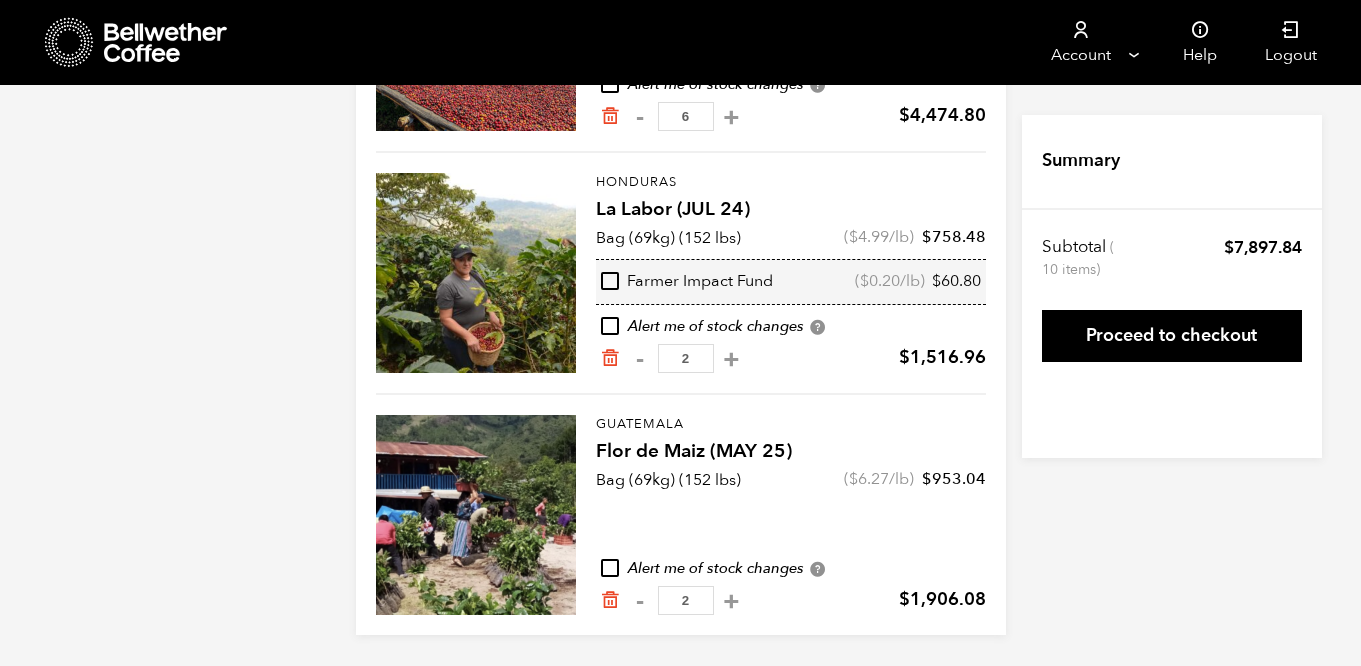 click at bounding box center [476, 515] 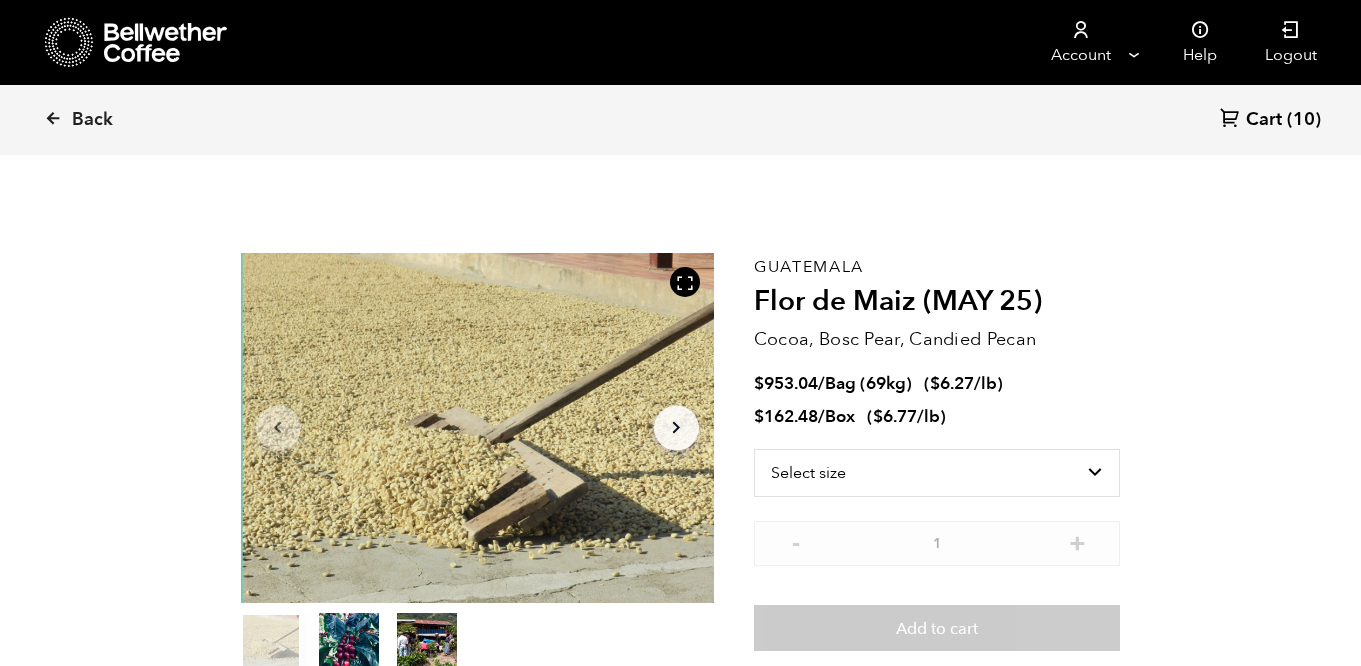 scroll, scrollTop: 0, scrollLeft: 0, axis: both 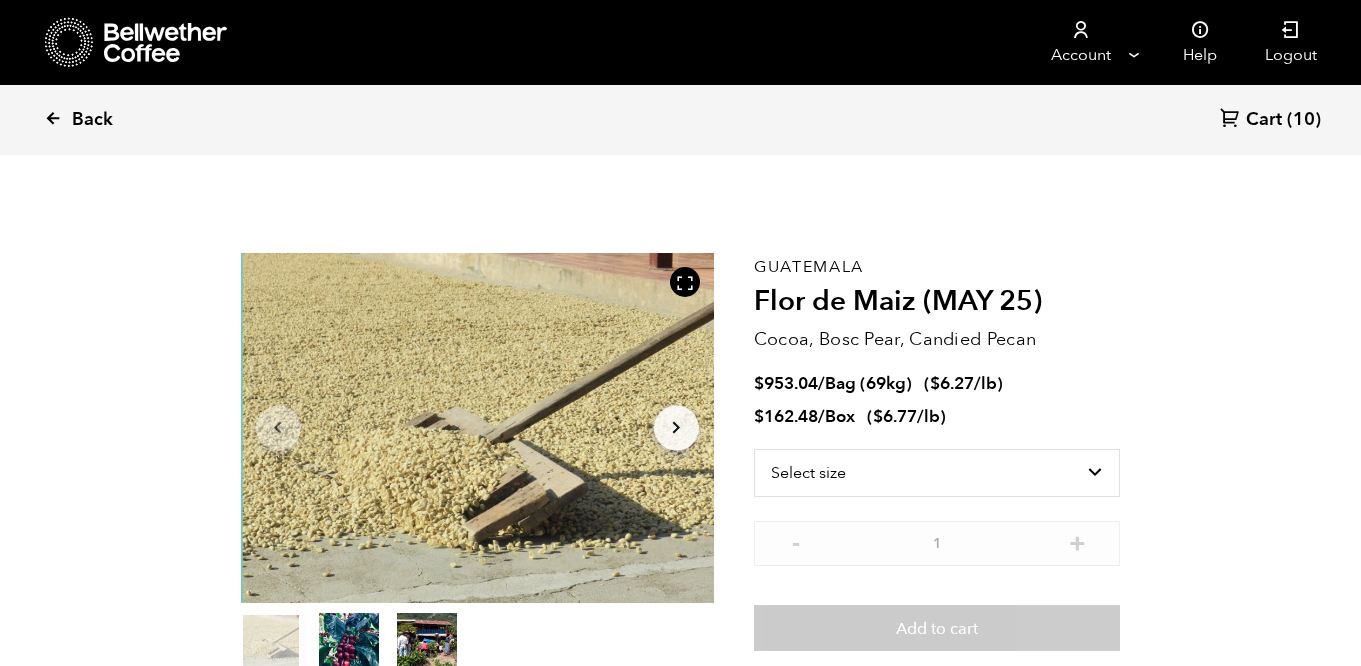 click at bounding box center (53, 118) 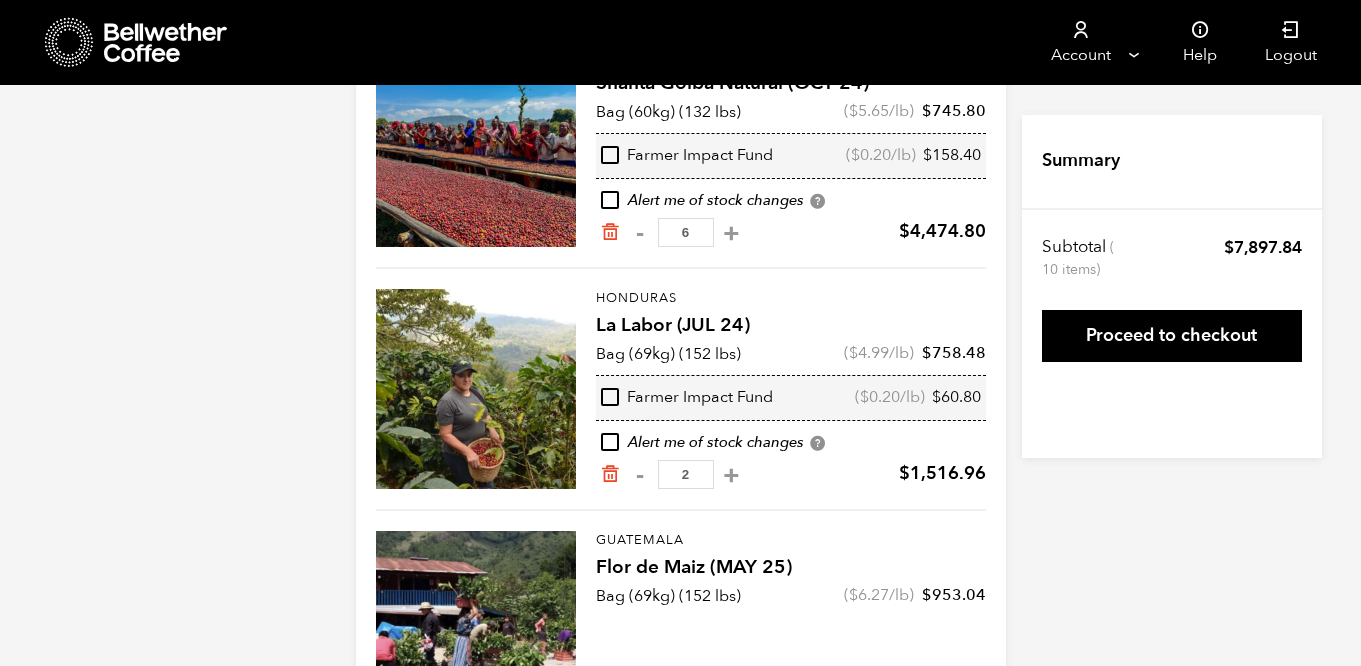 scroll, scrollTop: 0, scrollLeft: 0, axis: both 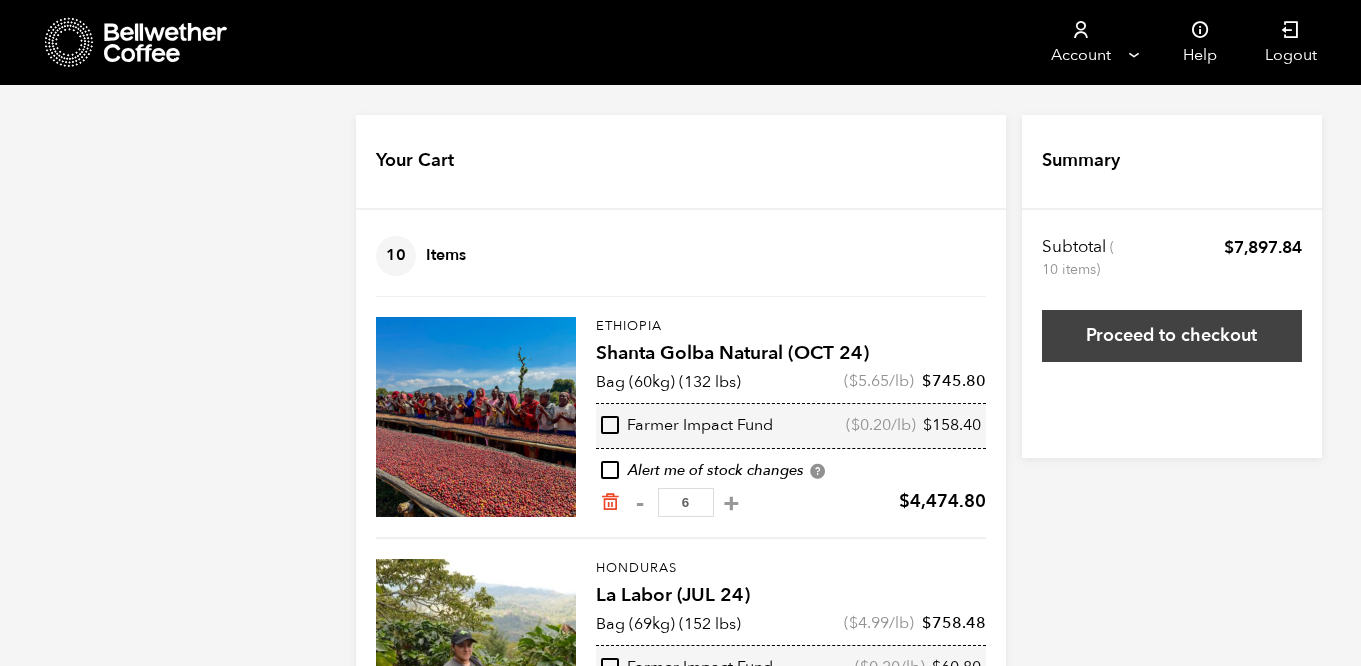 click on "Proceed to checkout" at bounding box center [1172, 336] 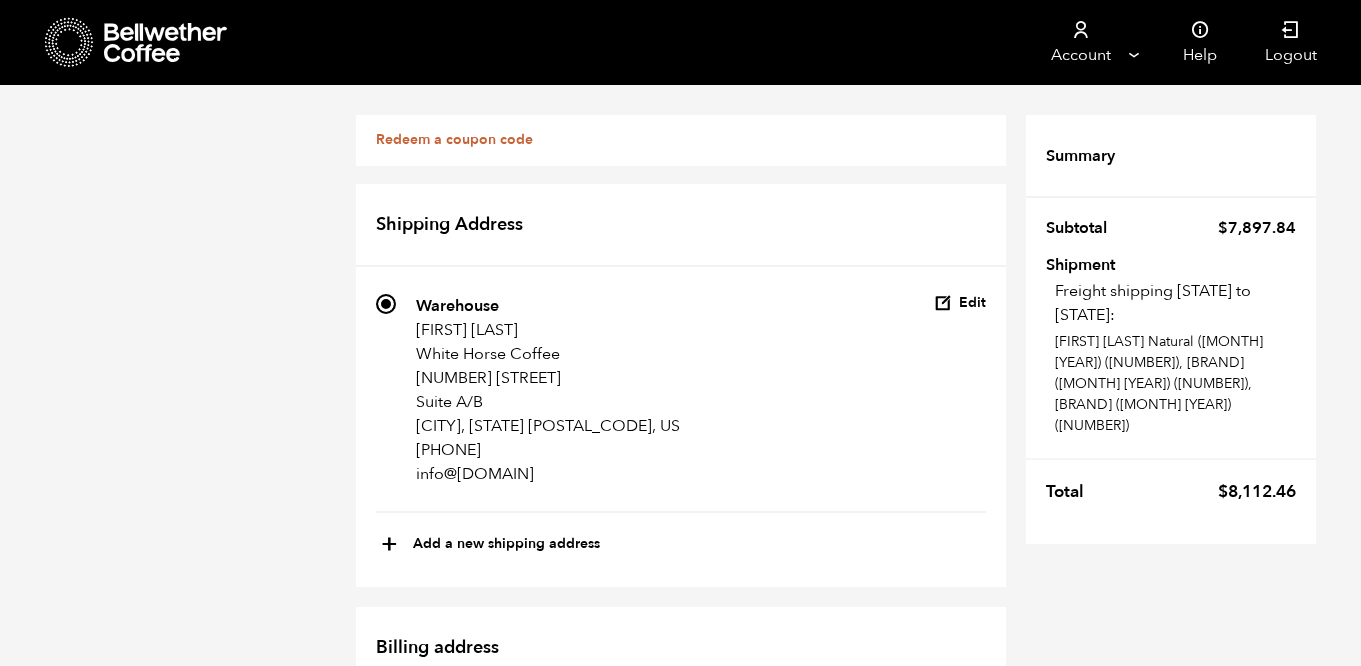 scroll, scrollTop: 530, scrollLeft: 0, axis: vertical 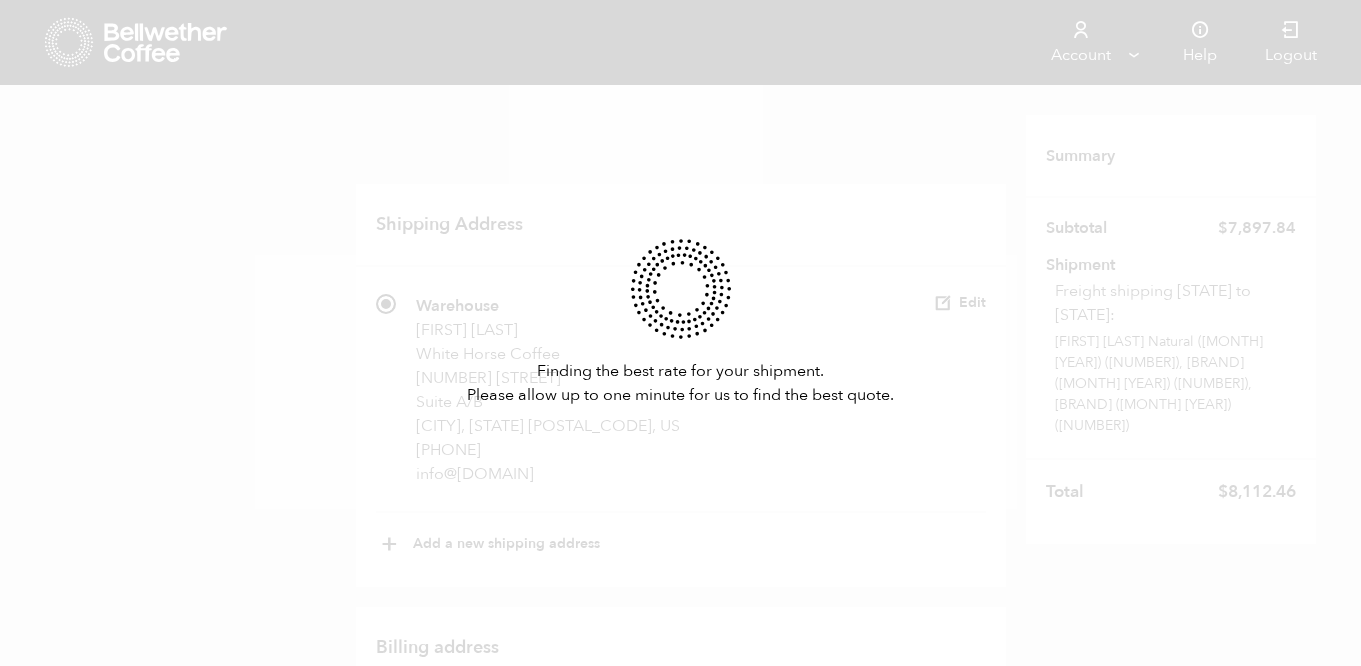 click on "Finding the best rate for your shipment.
Please allow up to one minute for us to find the best quote." at bounding box center (680, 333) 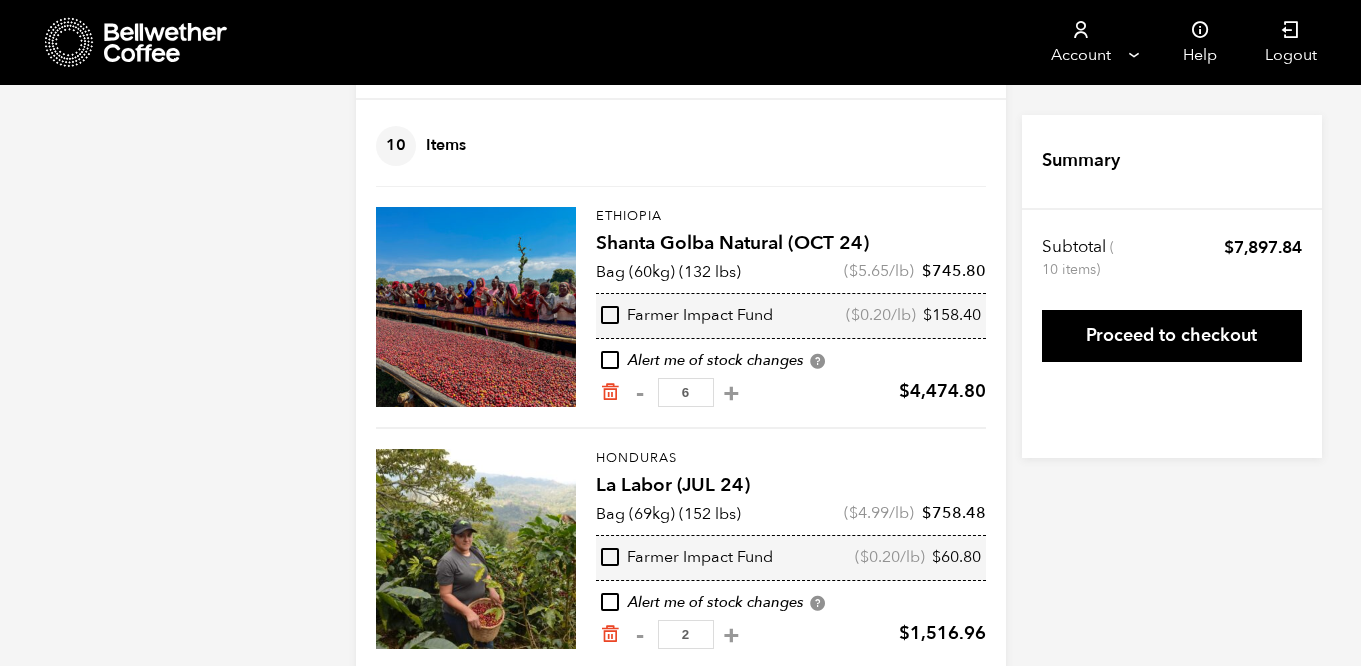 scroll, scrollTop: 0, scrollLeft: 0, axis: both 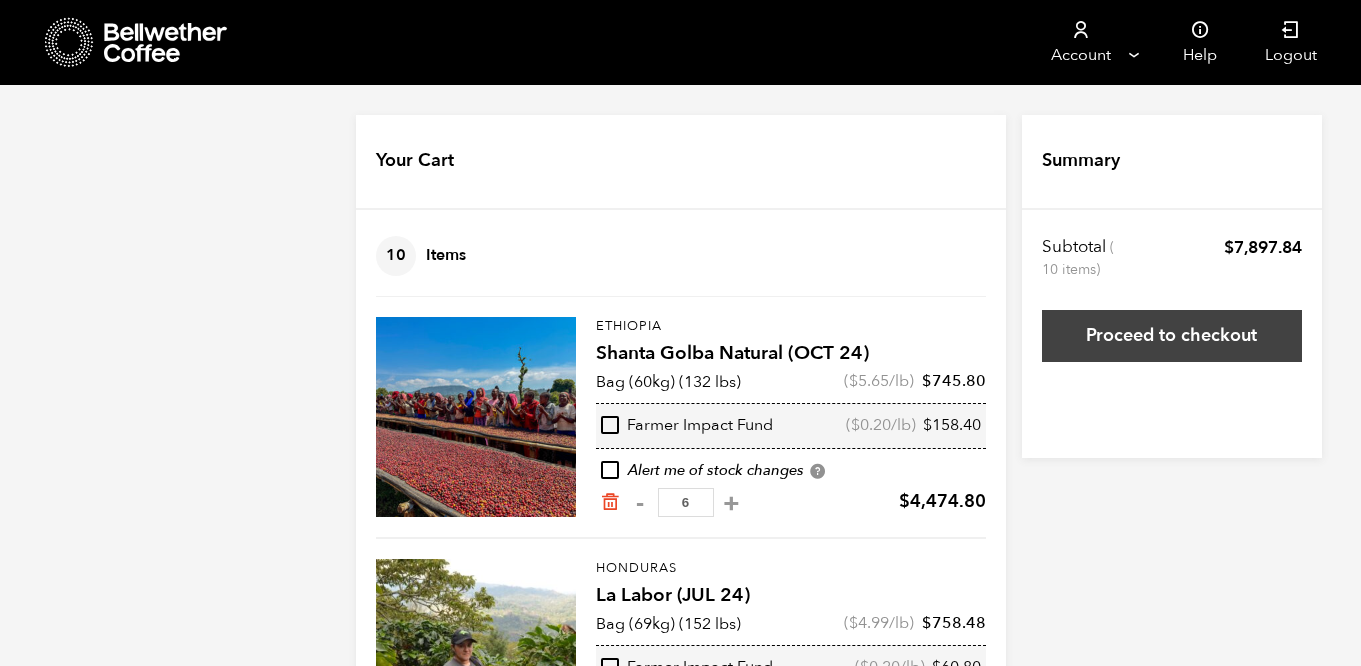 click on "Proceed to checkout" at bounding box center [1172, 336] 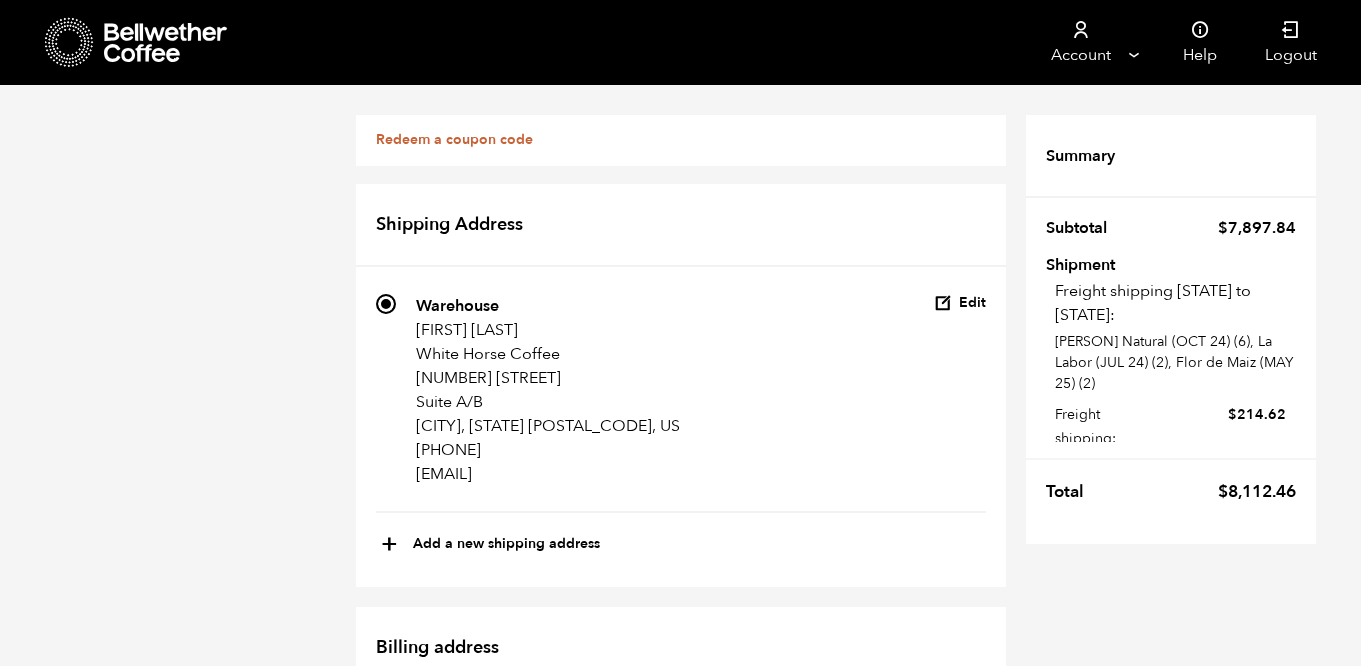 scroll, scrollTop: 426, scrollLeft: 0, axis: vertical 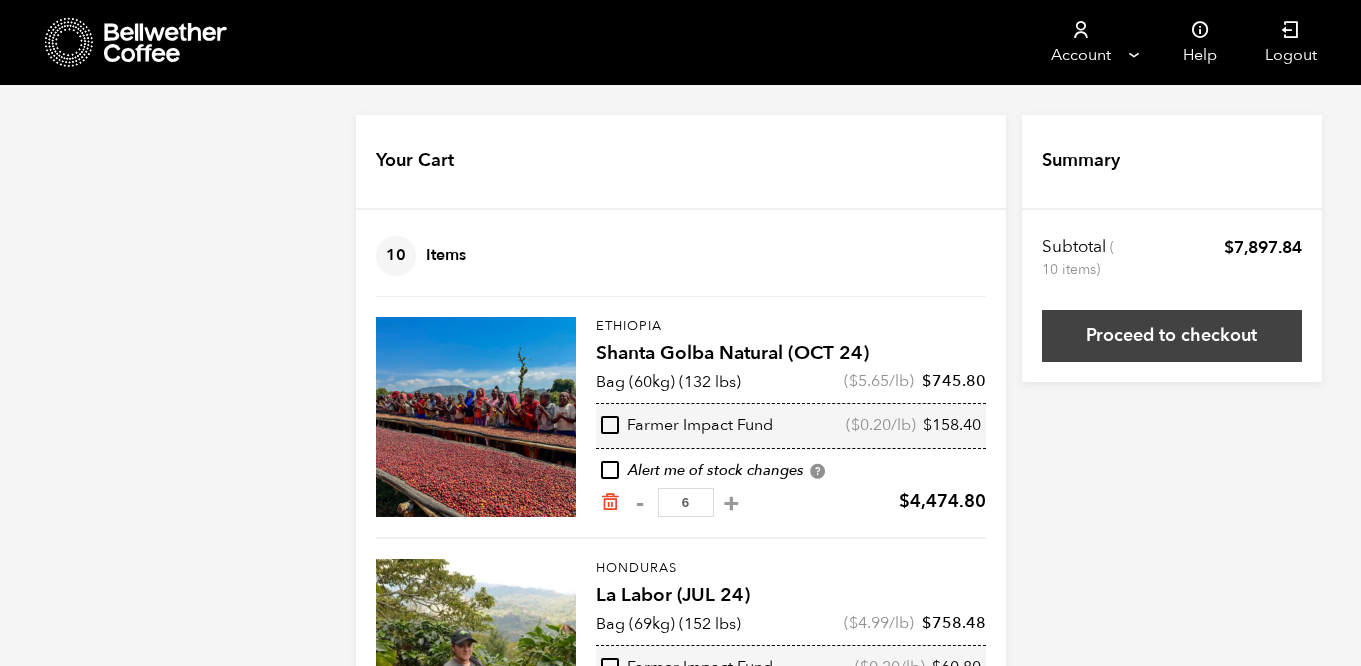 click on "Proceed to checkout" at bounding box center [1172, 336] 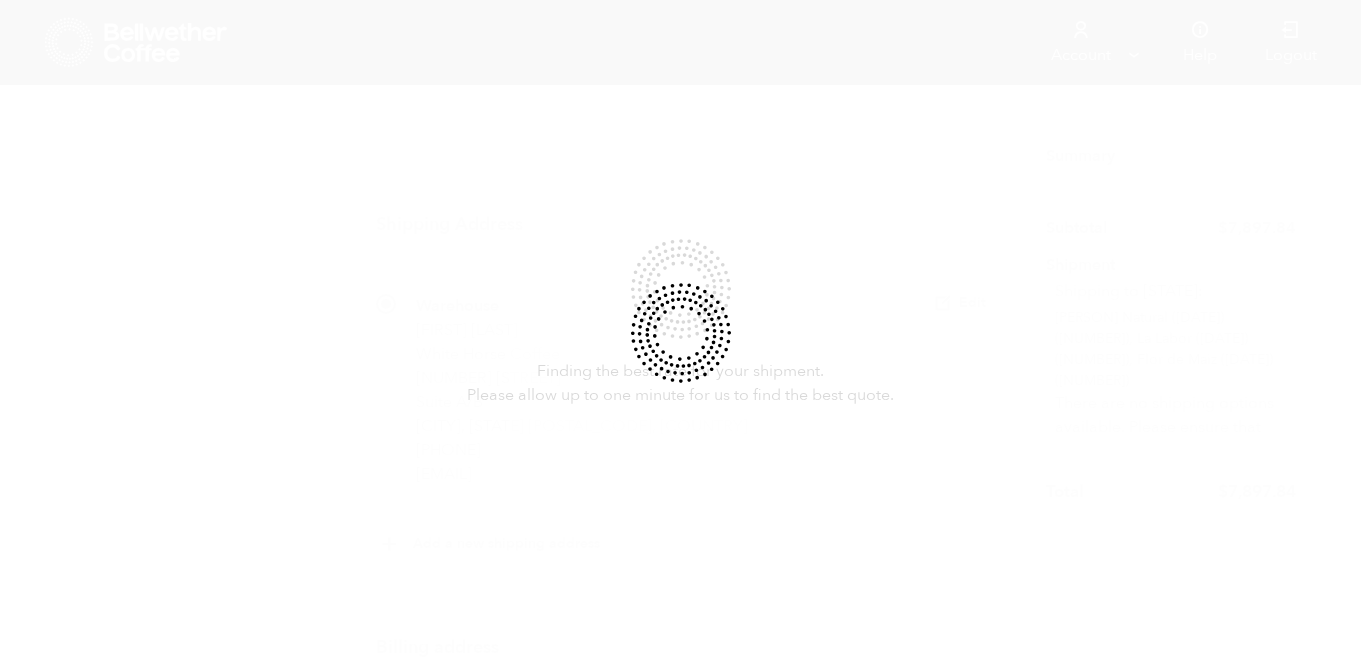 scroll, scrollTop: 0, scrollLeft: 0, axis: both 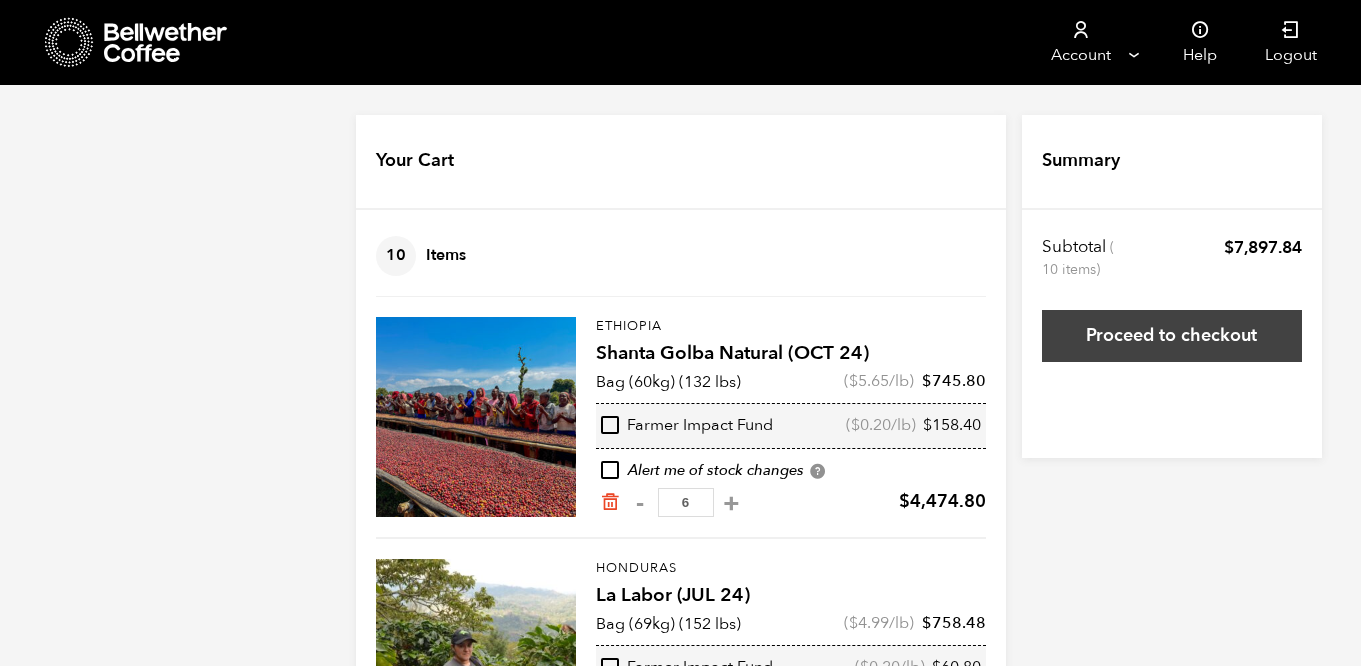 click on "Proceed to checkout" at bounding box center [1172, 336] 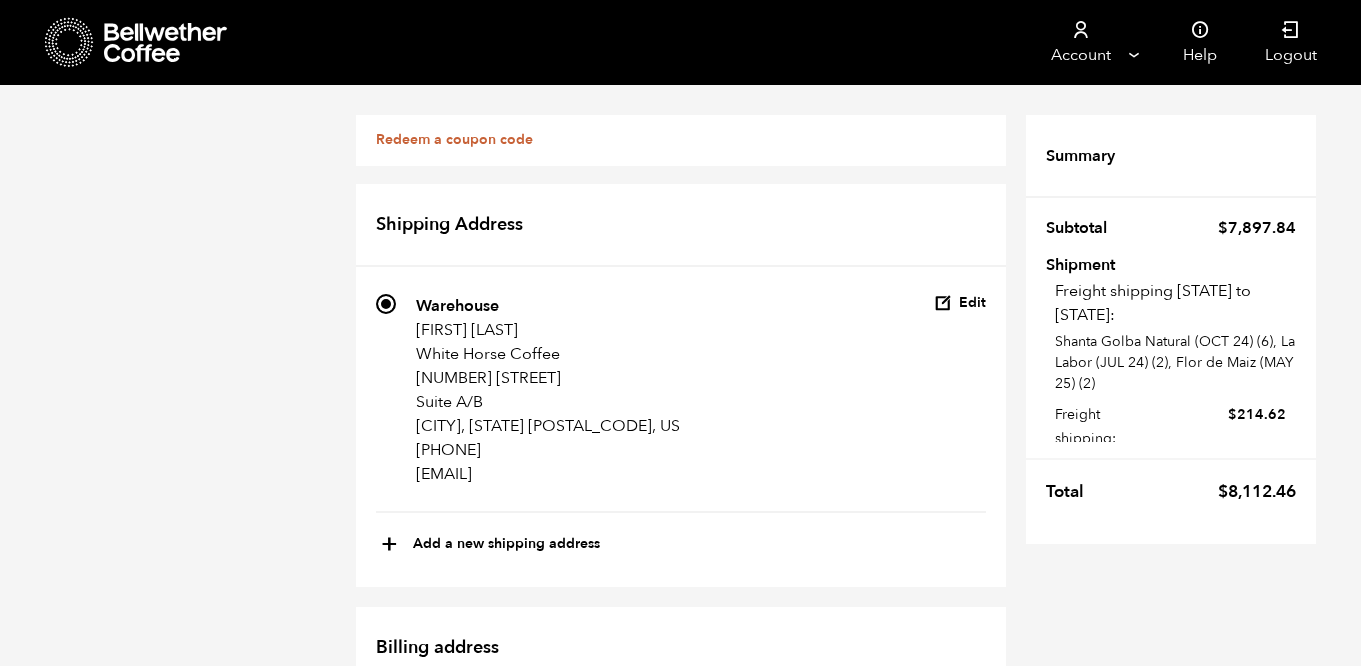 scroll, scrollTop: 1605, scrollLeft: 0, axis: vertical 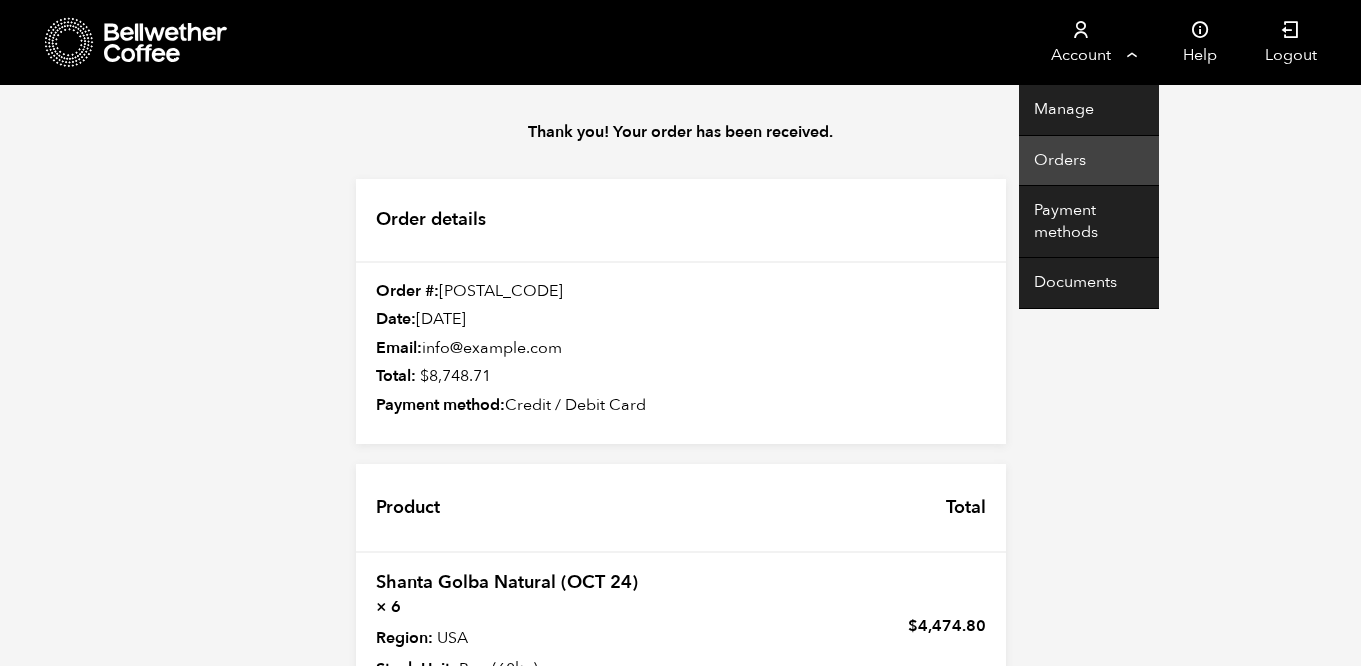 click on "Orders" at bounding box center [1089, 161] 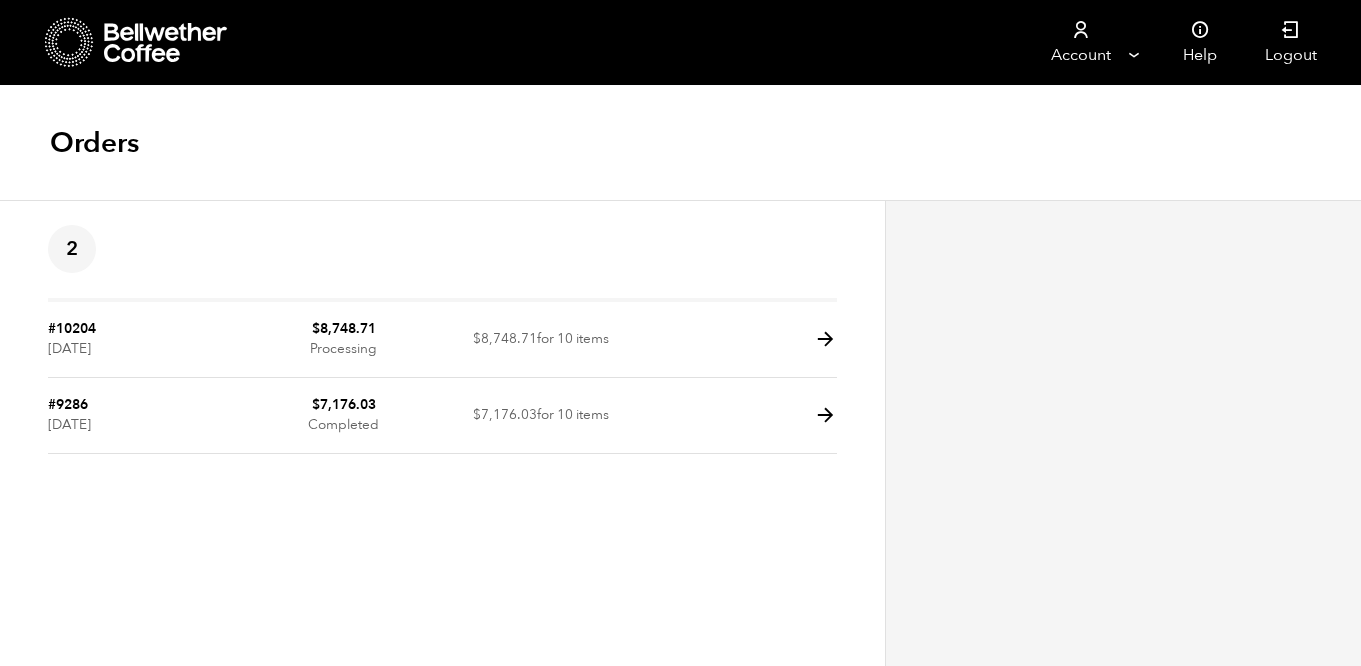 scroll, scrollTop: 1, scrollLeft: 0, axis: vertical 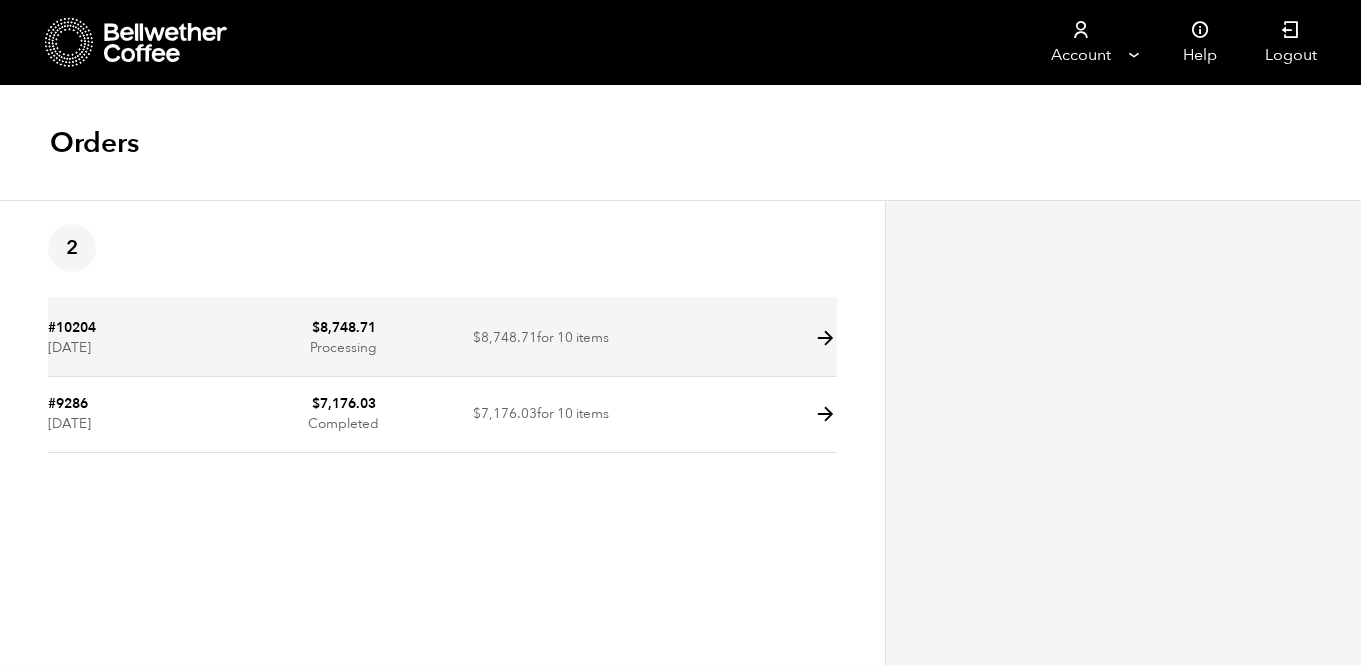 click on "$ 8,748.71  for 10 items" at bounding box center [540, 339] 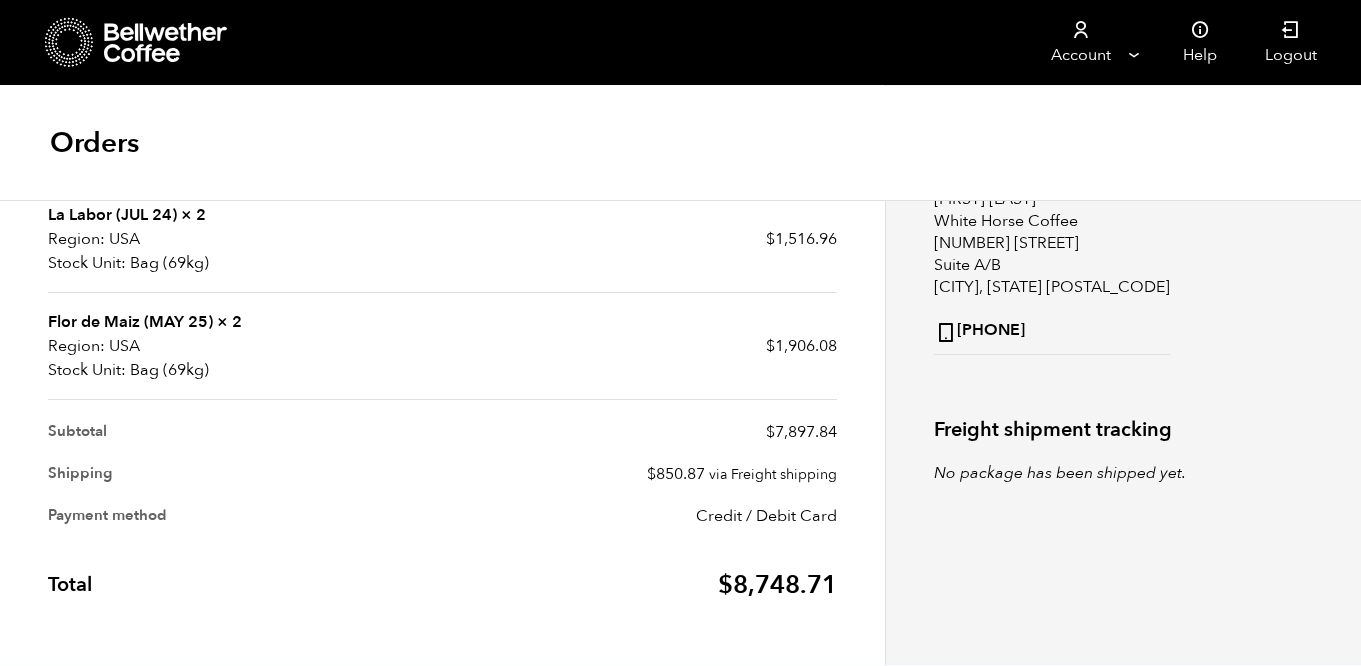 scroll, scrollTop: 0, scrollLeft: 0, axis: both 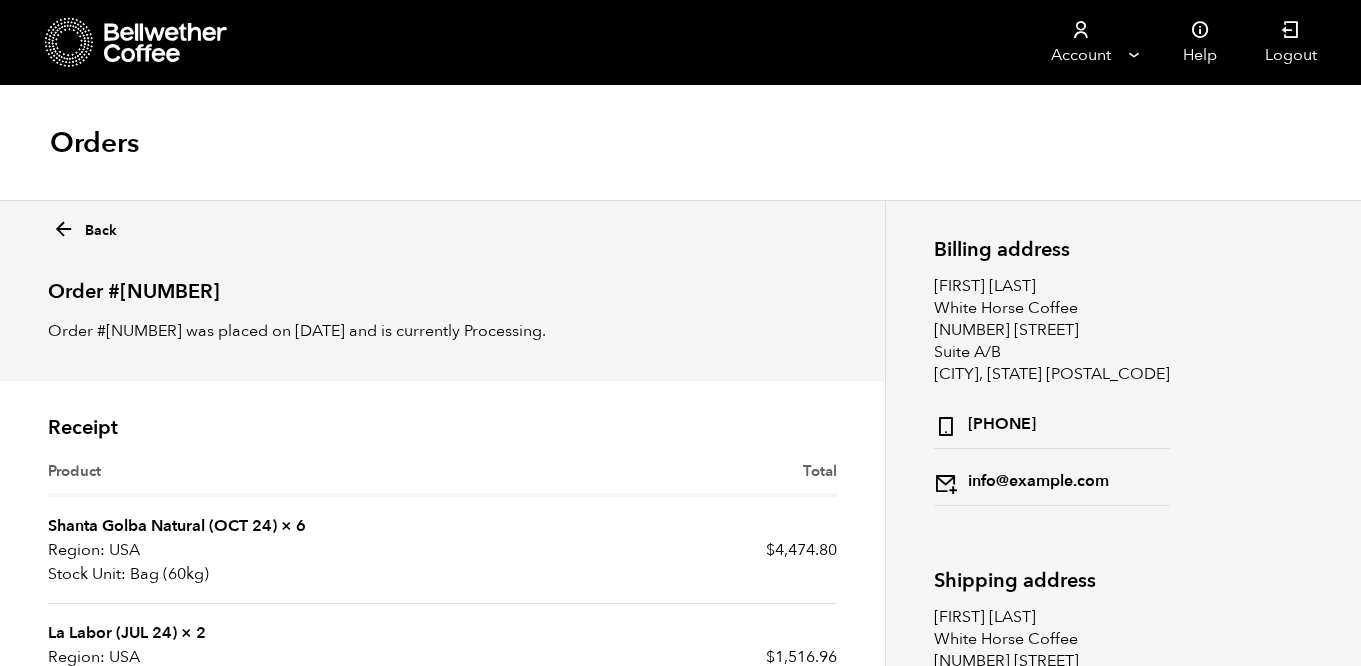 click on "Back" at bounding box center [84, 226] 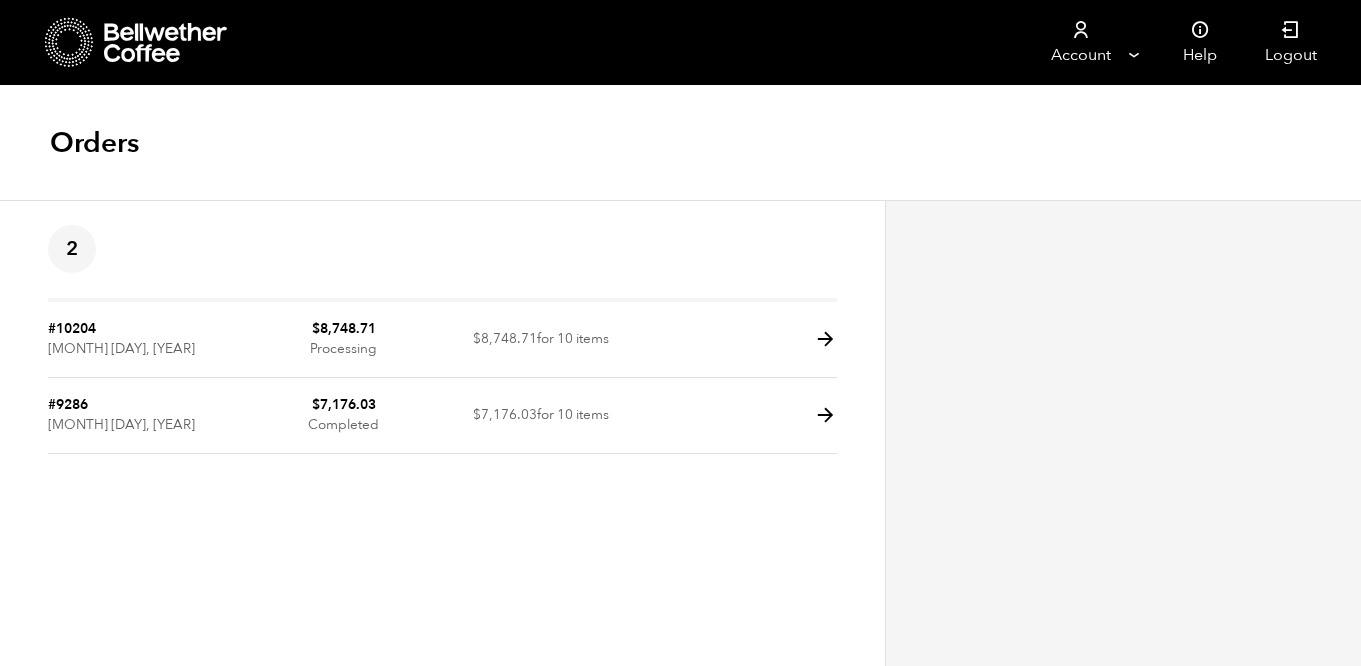 scroll, scrollTop: 0, scrollLeft: 0, axis: both 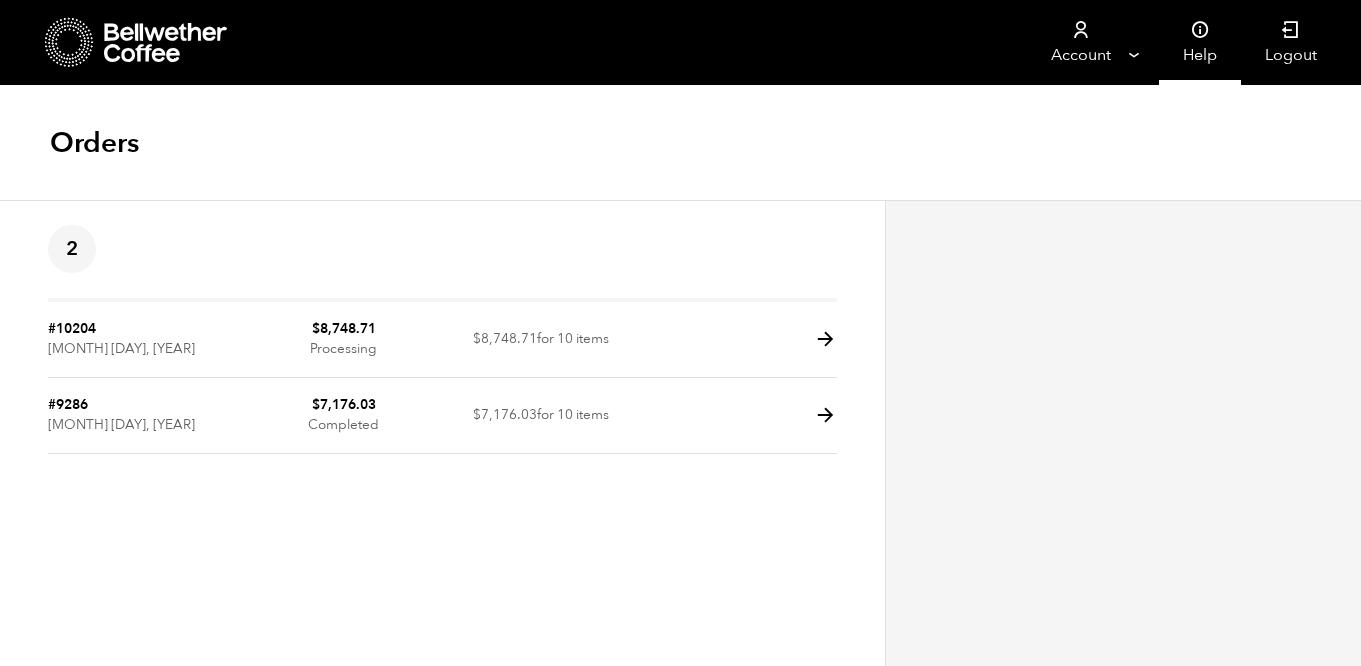 click at bounding box center [1200, 30] 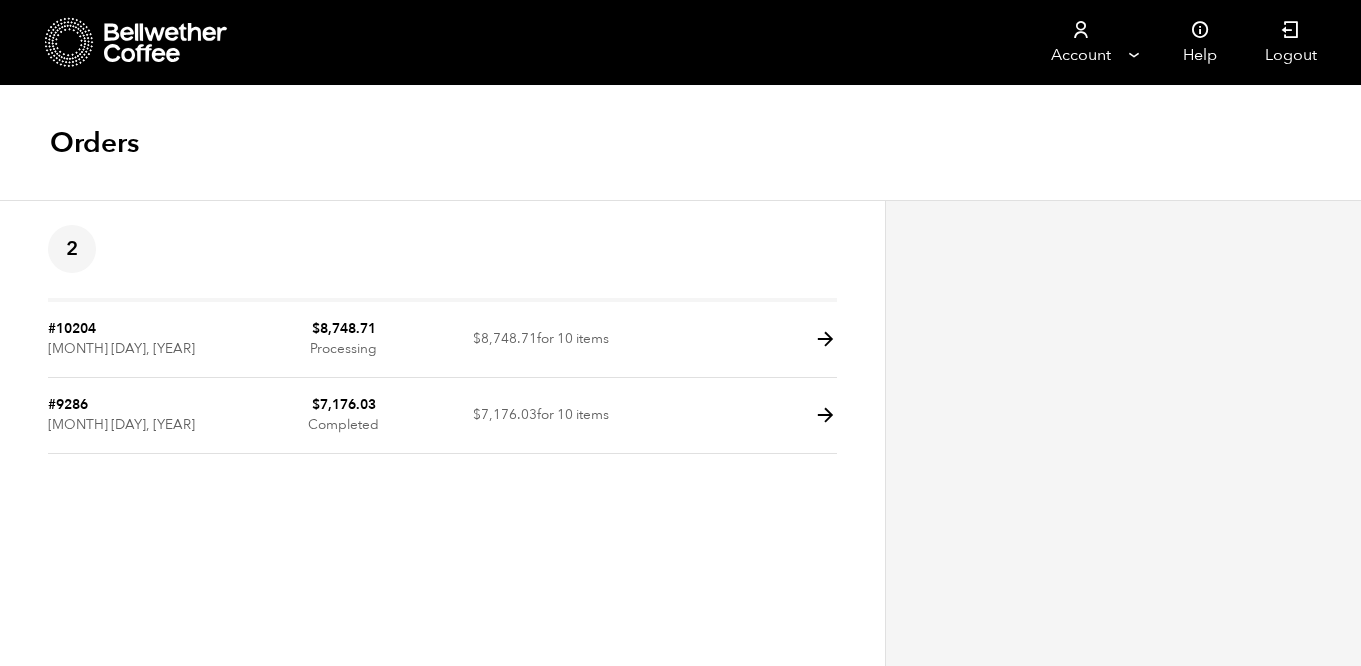 scroll, scrollTop: 0, scrollLeft: 0, axis: both 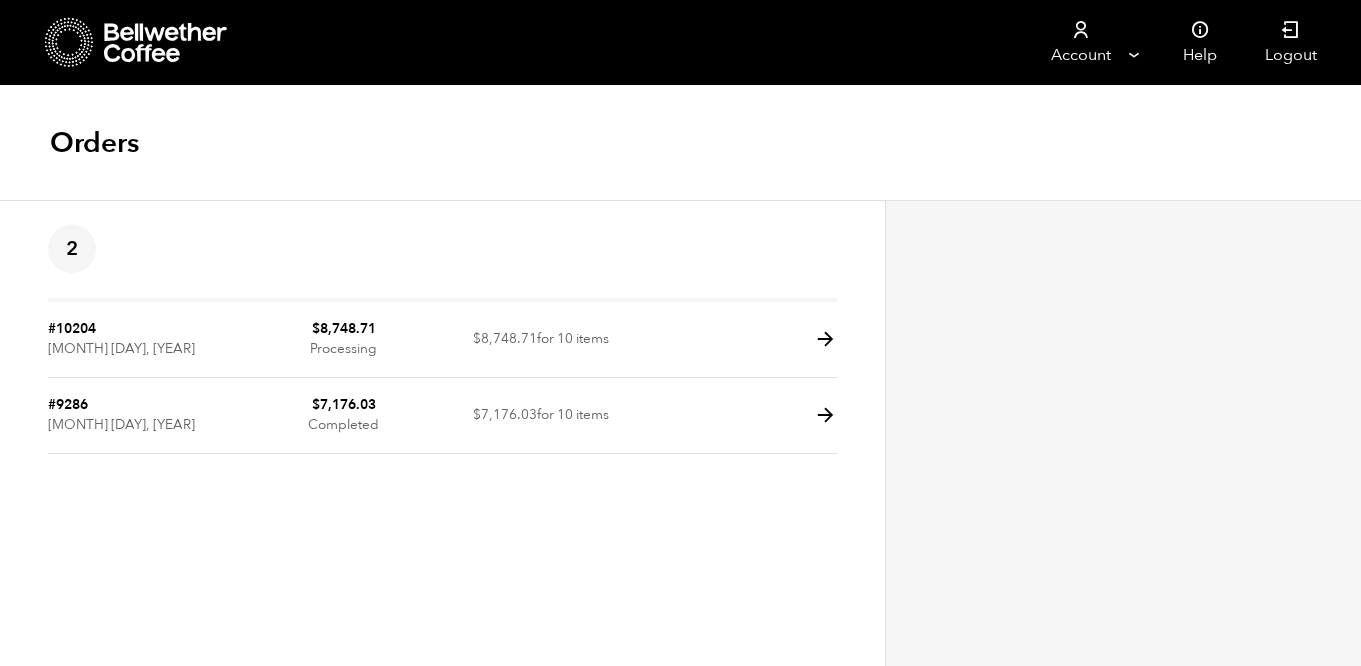 click 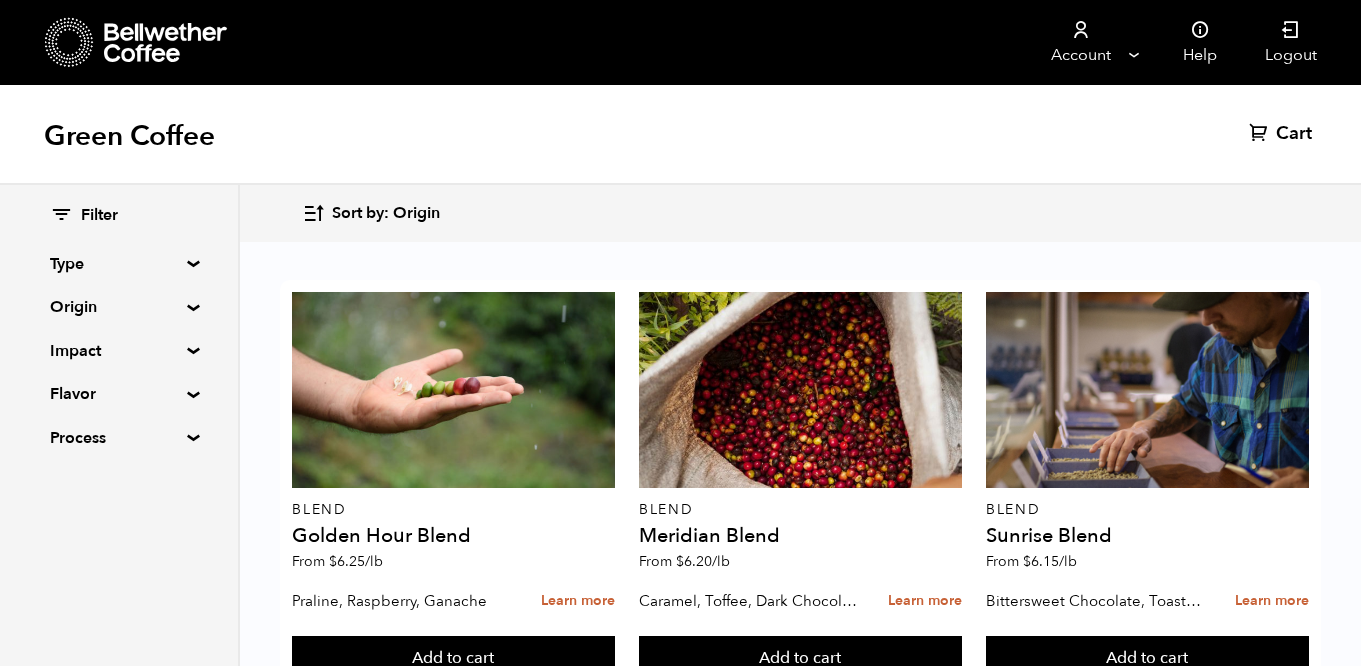 scroll, scrollTop: 0, scrollLeft: 0, axis: both 